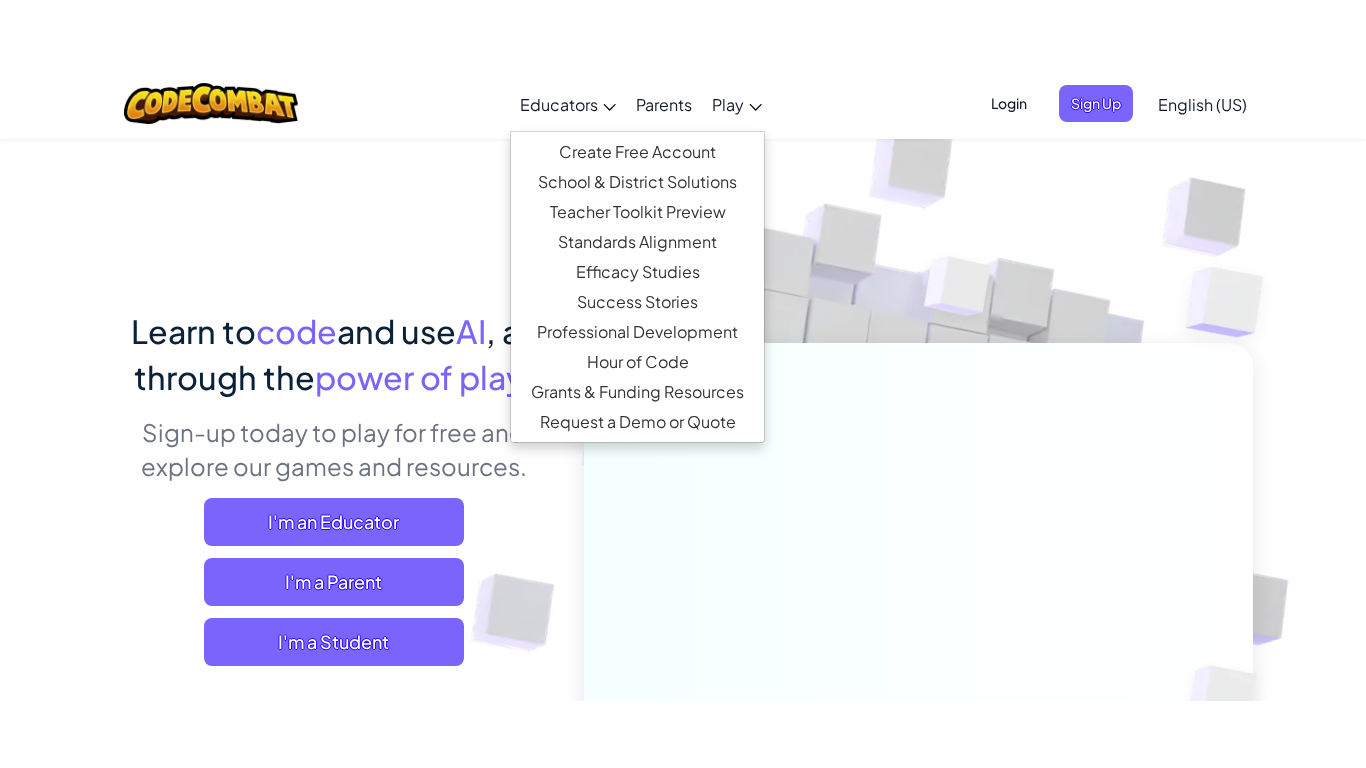 scroll, scrollTop: 0, scrollLeft: 0, axis: both 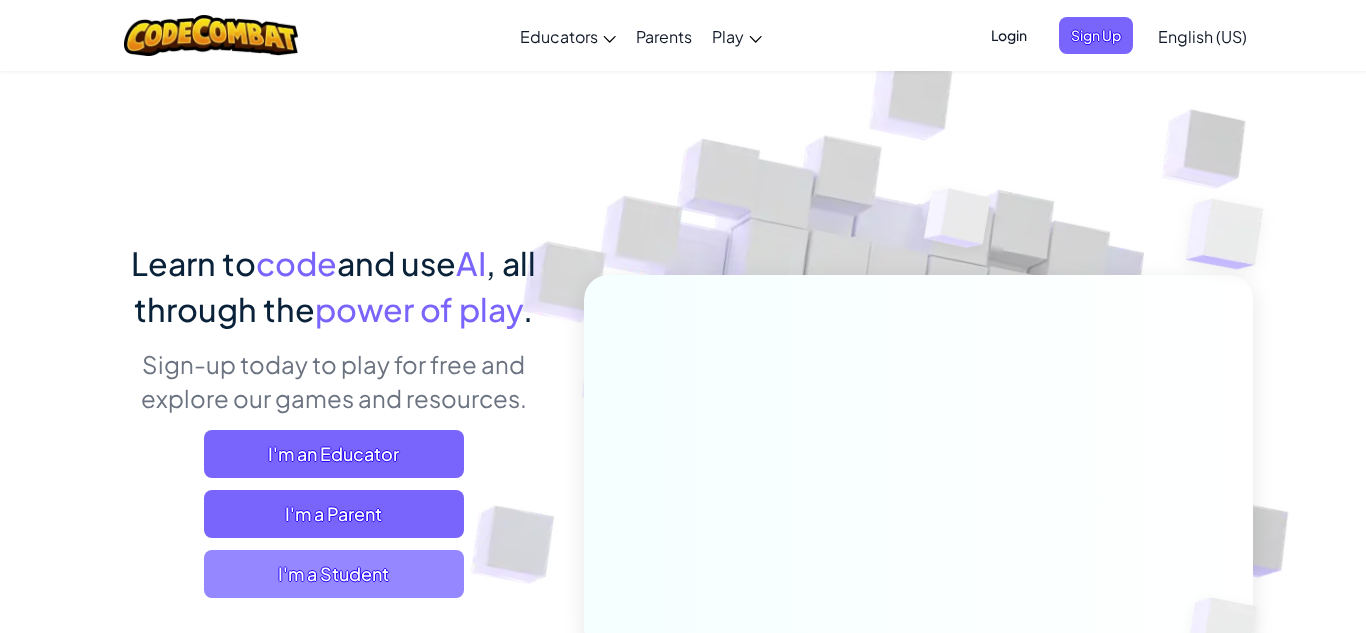 click on "I'm a Student" at bounding box center (334, 574) 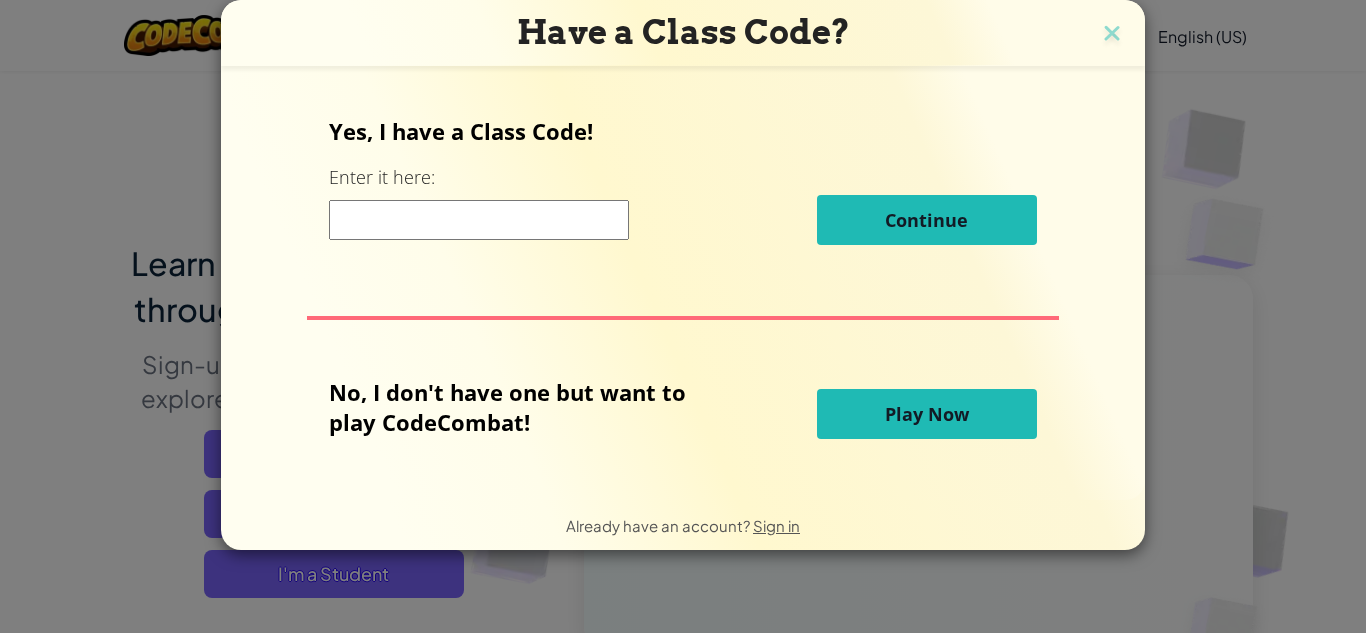 click at bounding box center [479, 220] 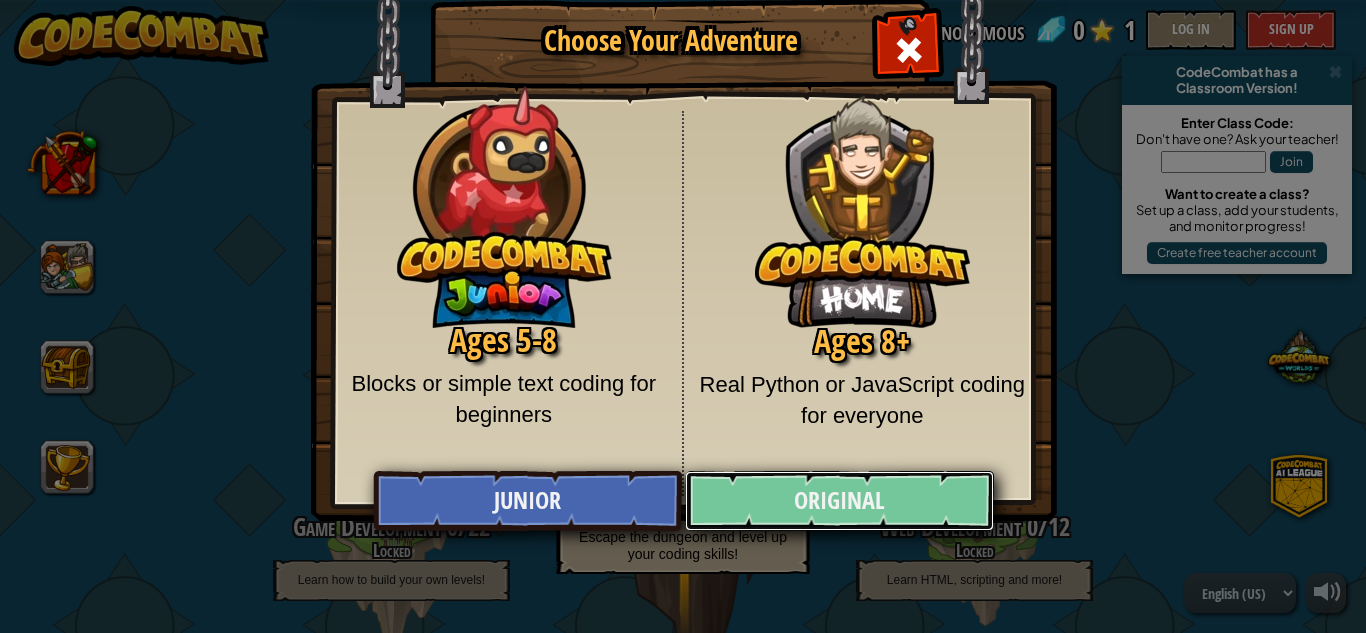 click on "Original" at bounding box center [839, 501] 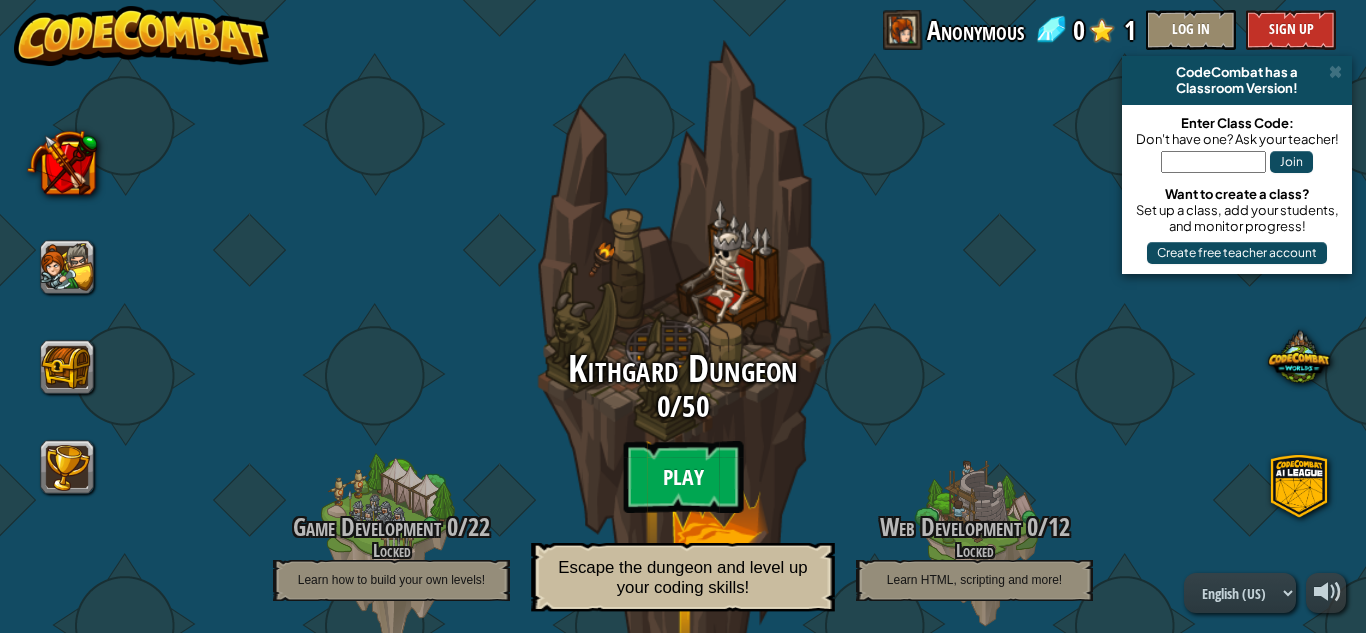 click on "Play" at bounding box center (683, 477) 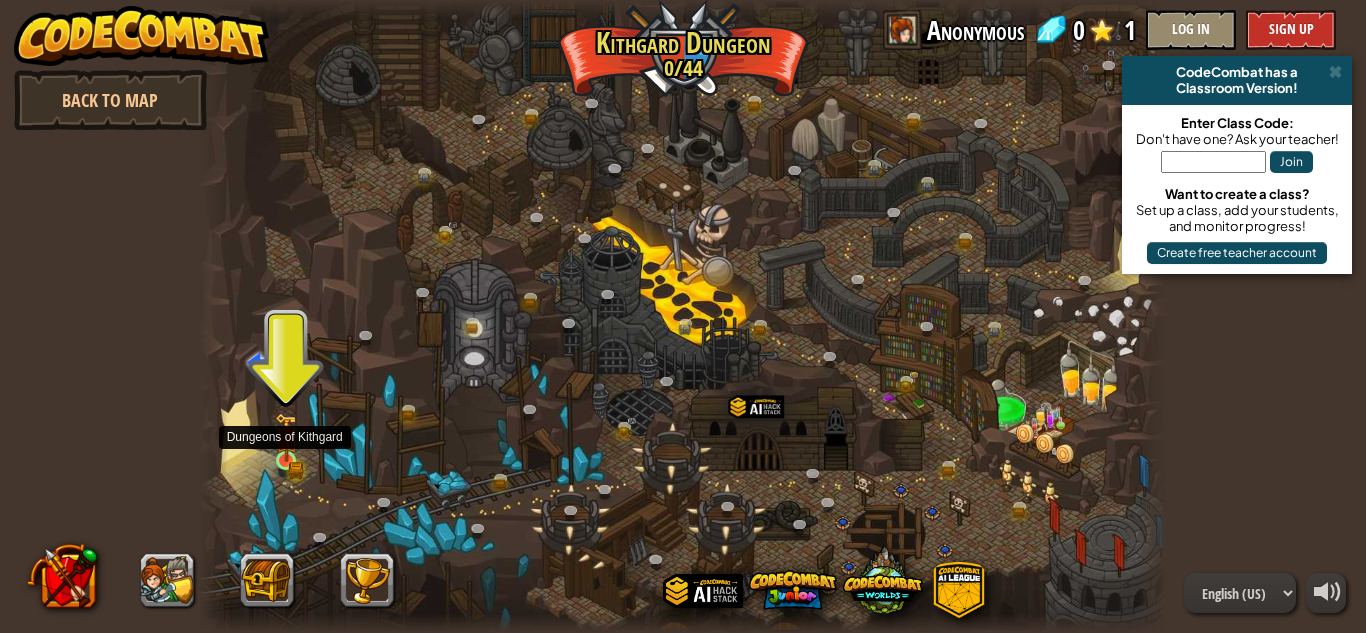 click at bounding box center (286, 438) 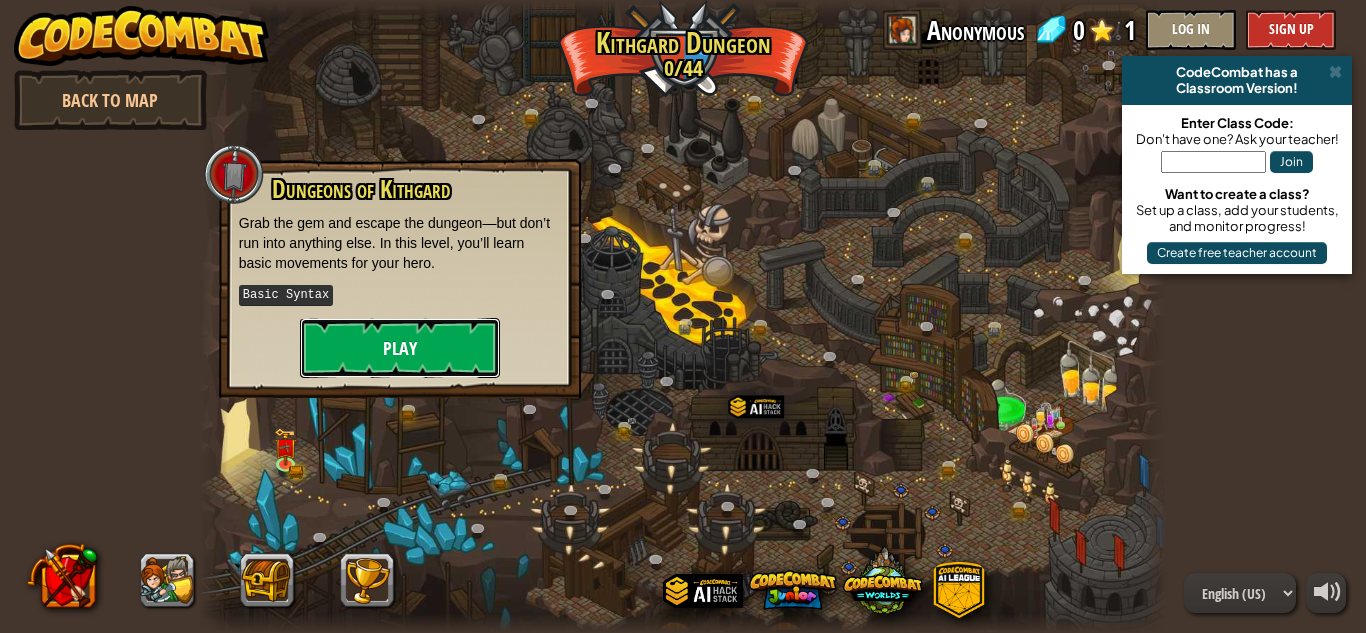 click on "Play" at bounding box center [400, 348] 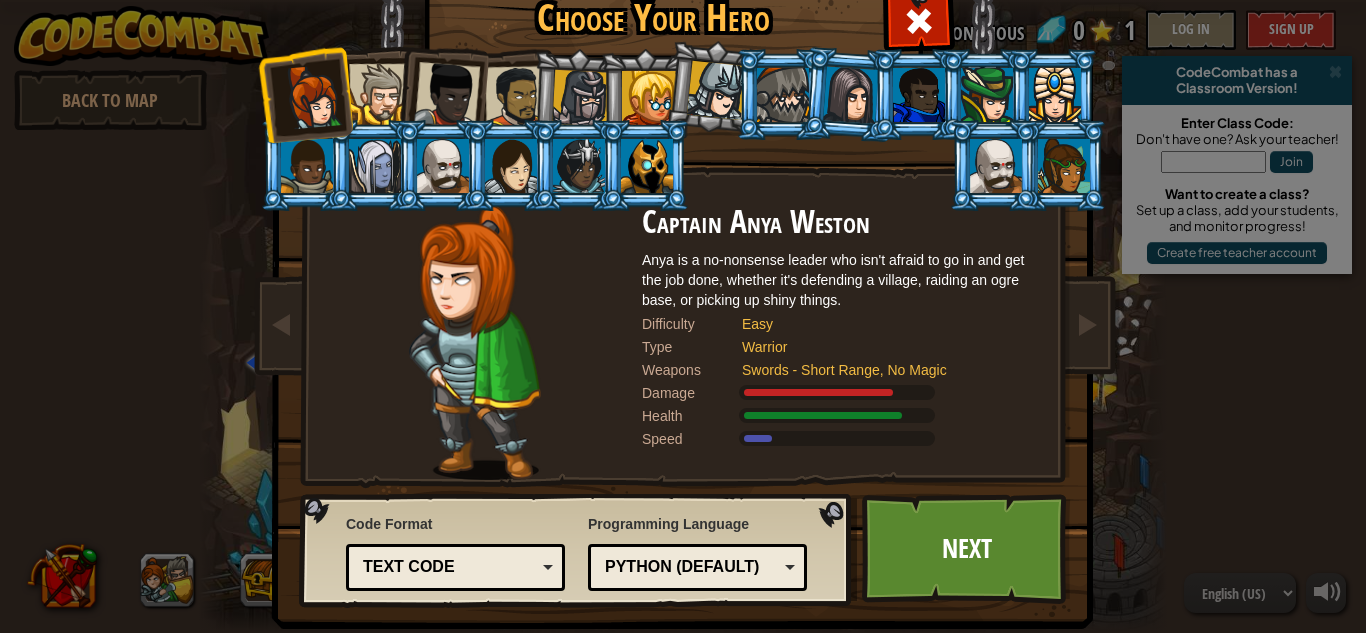 click at bounding box center [647, 166] 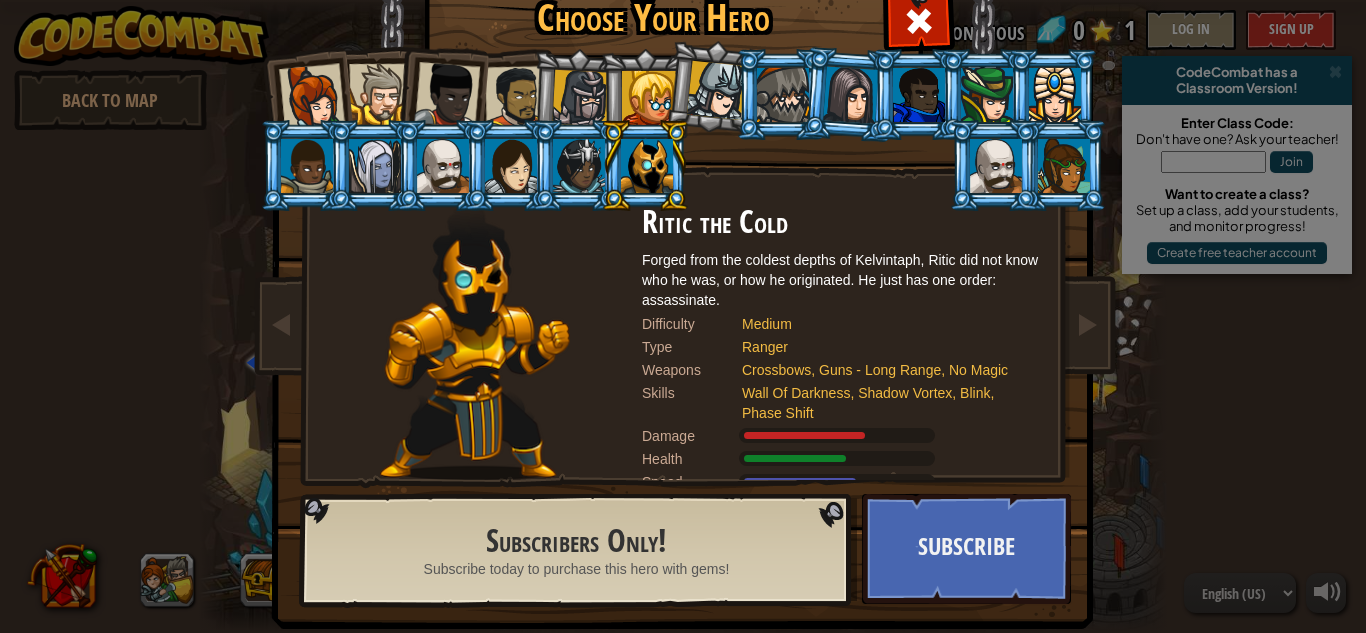 click at bounding box center (579, 166) 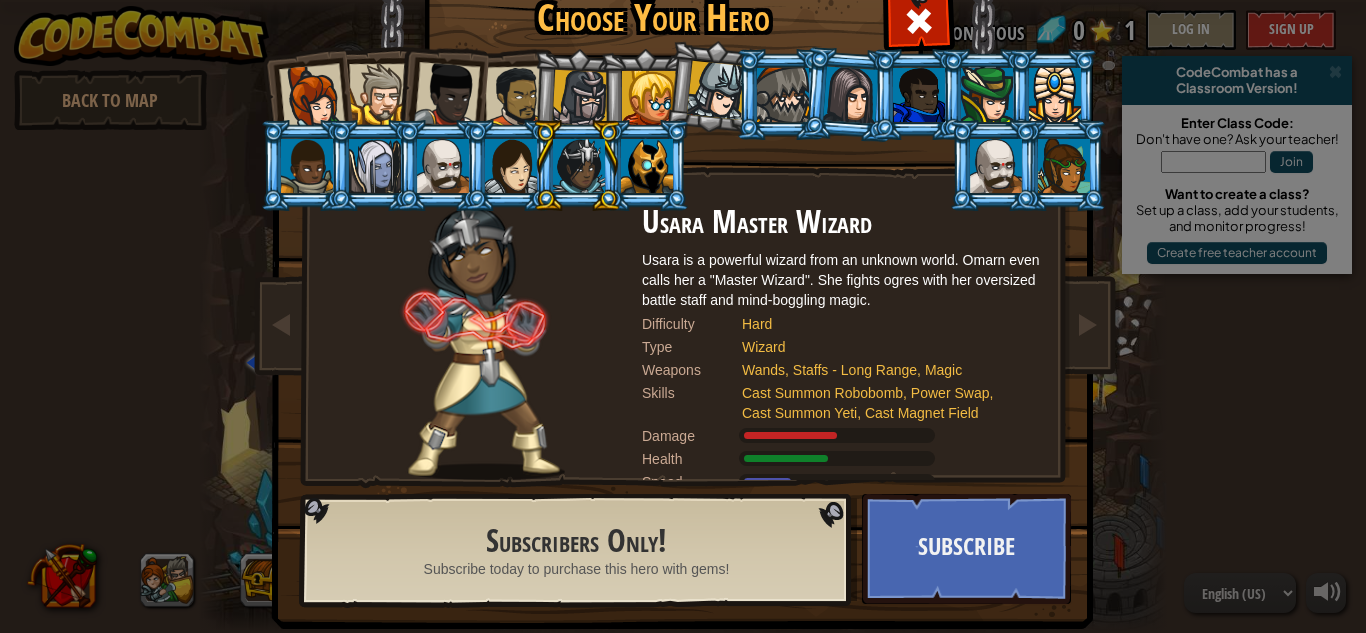 click at bounding box center (577, 165) 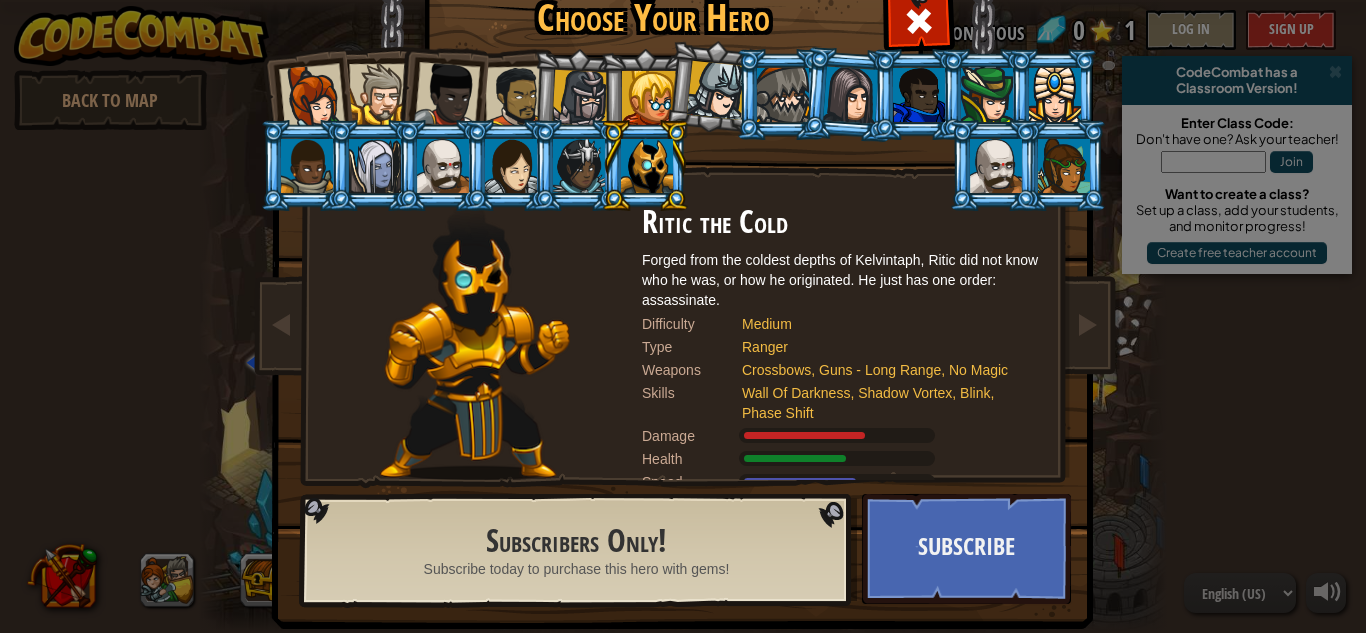 click at bounding box center [375, 166] 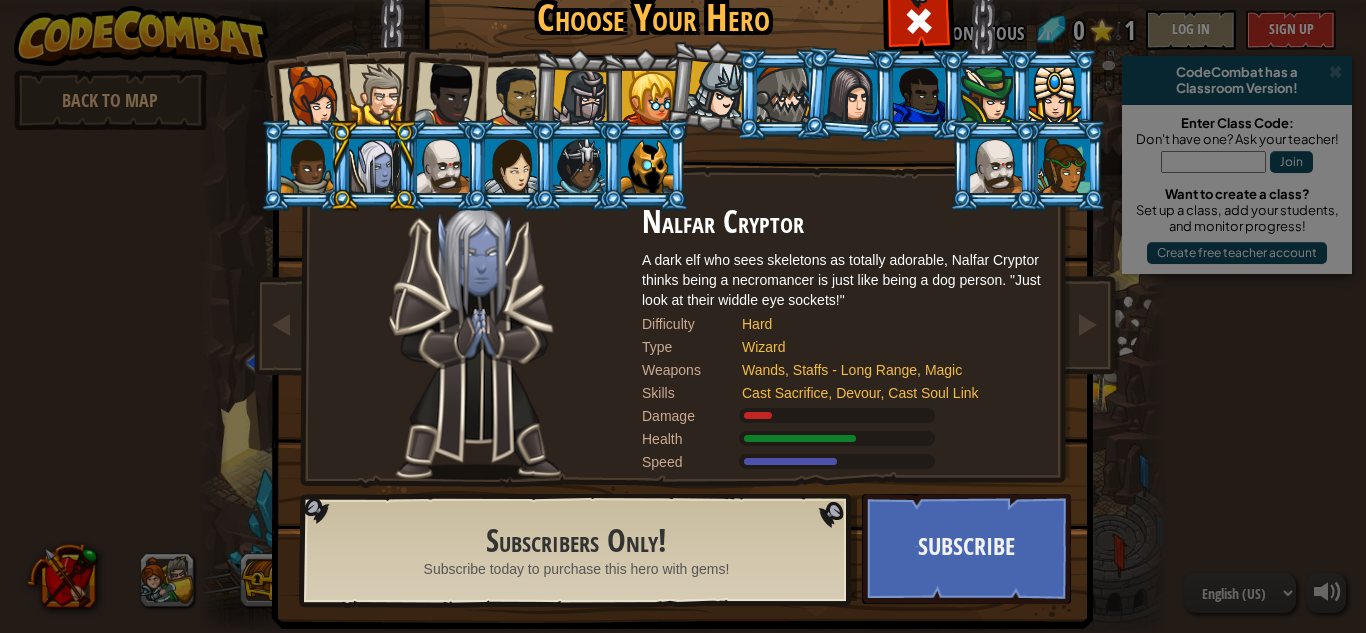 click at bounding box center (996, 166) 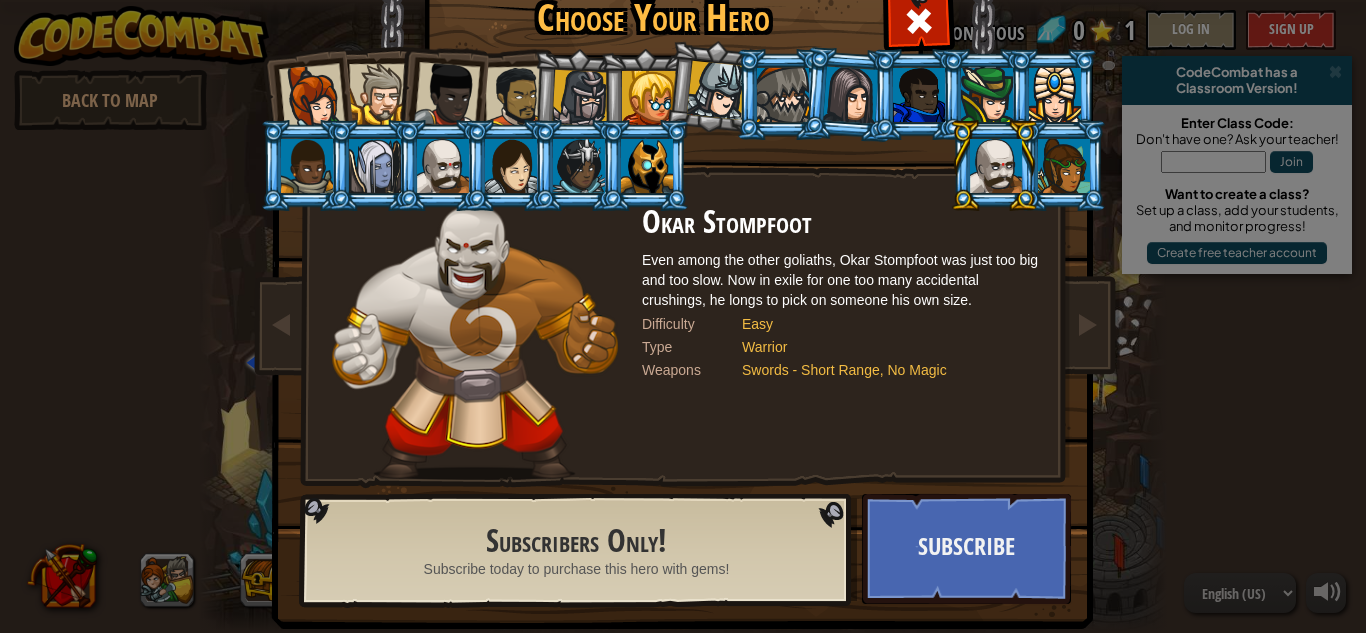click at bounding box center (994, 165) 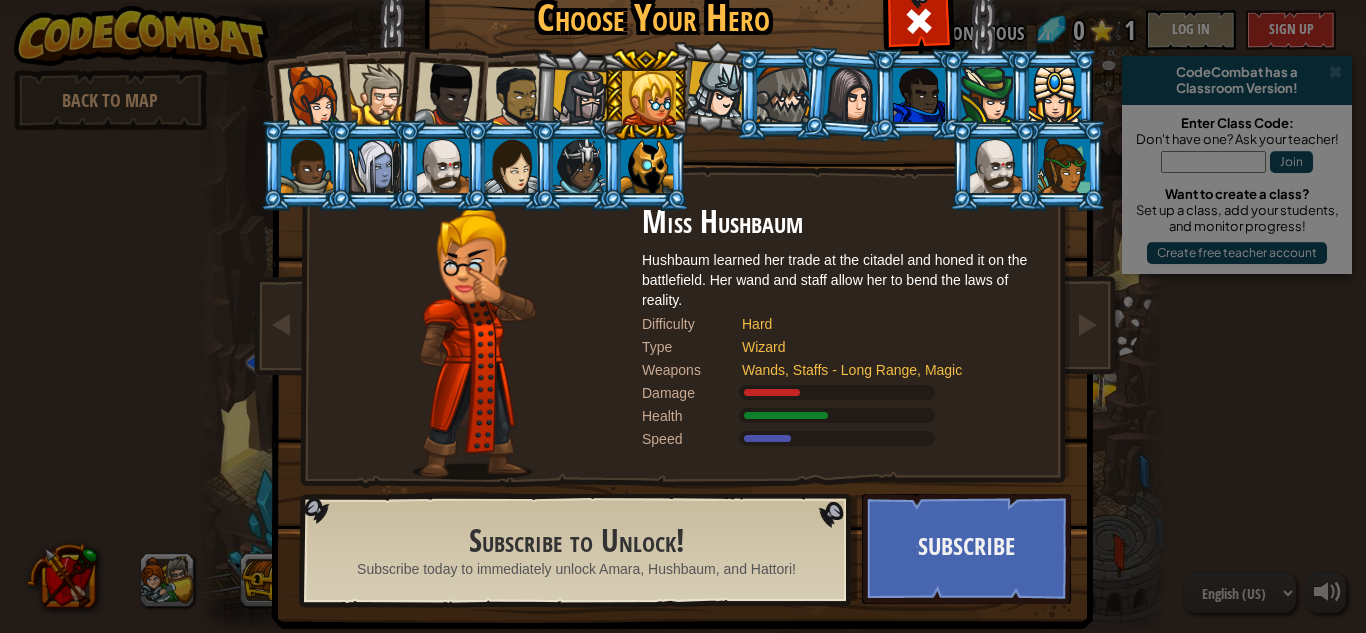 click at bounding box center [645, 94] 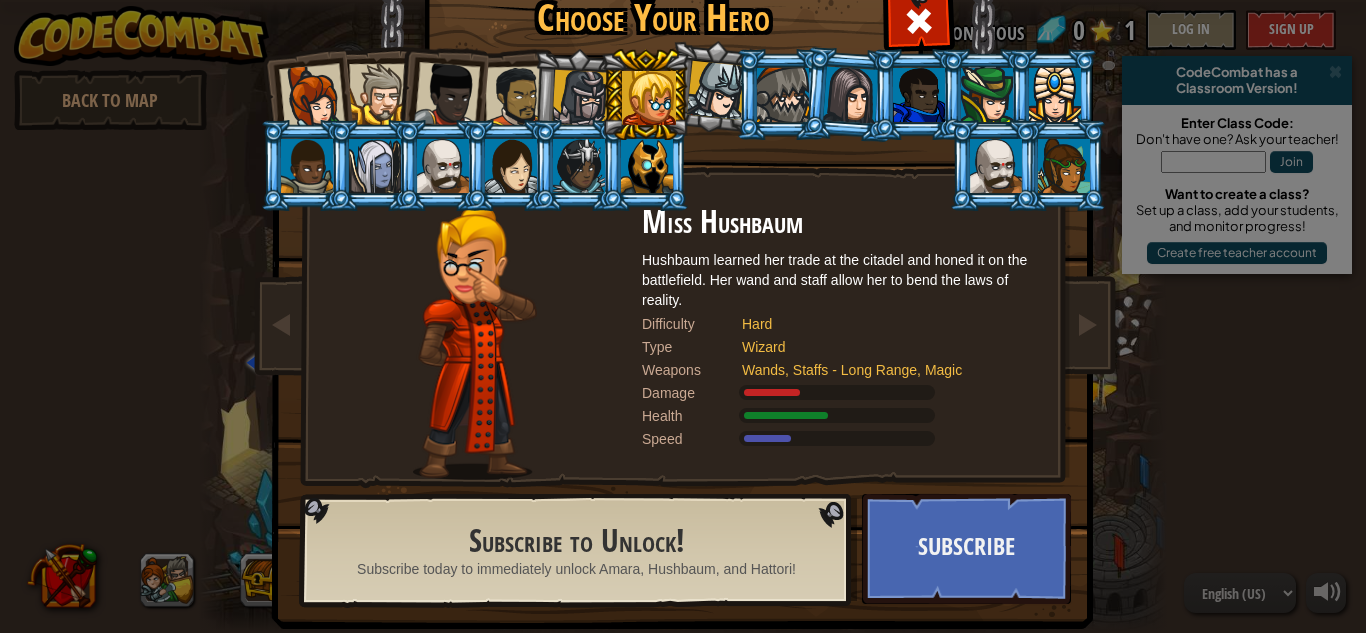 click at bounding box center [580, 98] 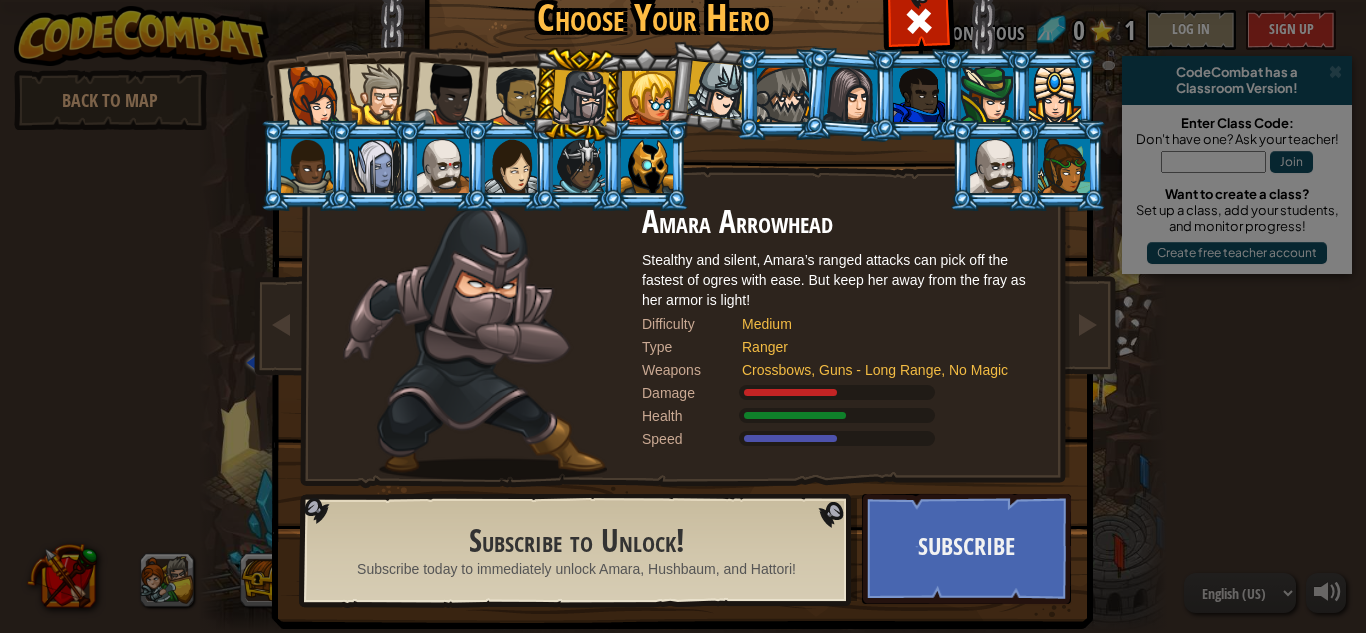 click at bounding box center (577, 95) 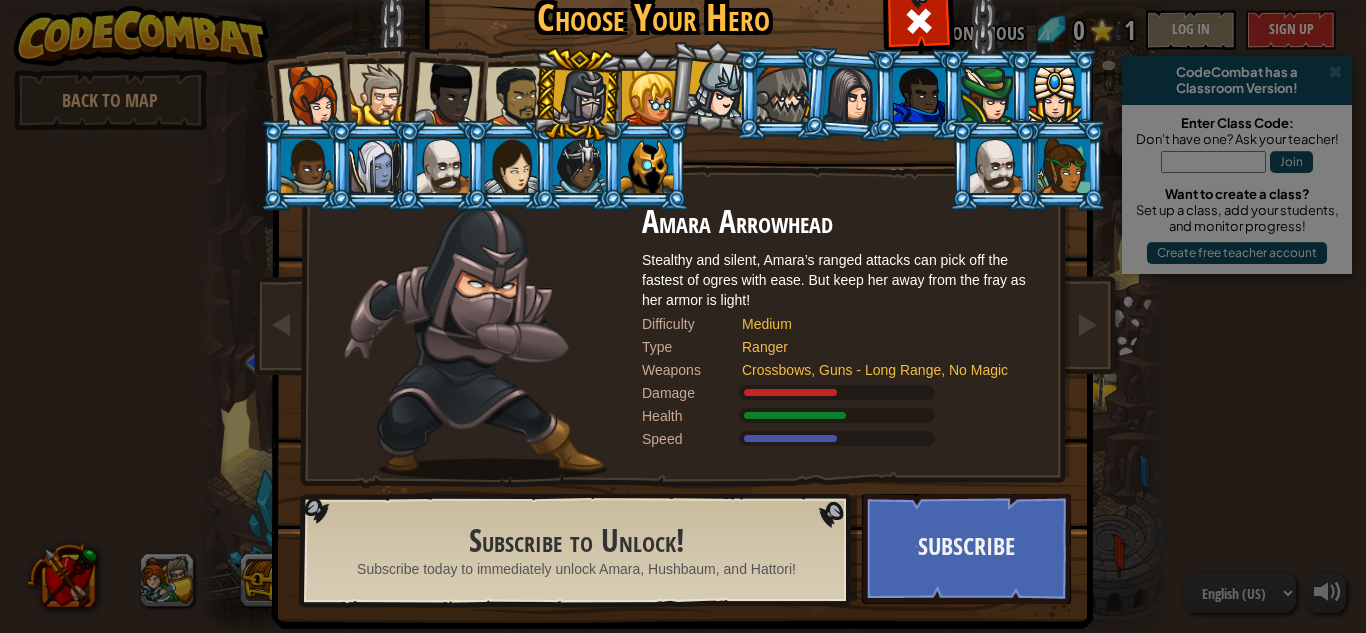 click at bounding box center (516, 97) 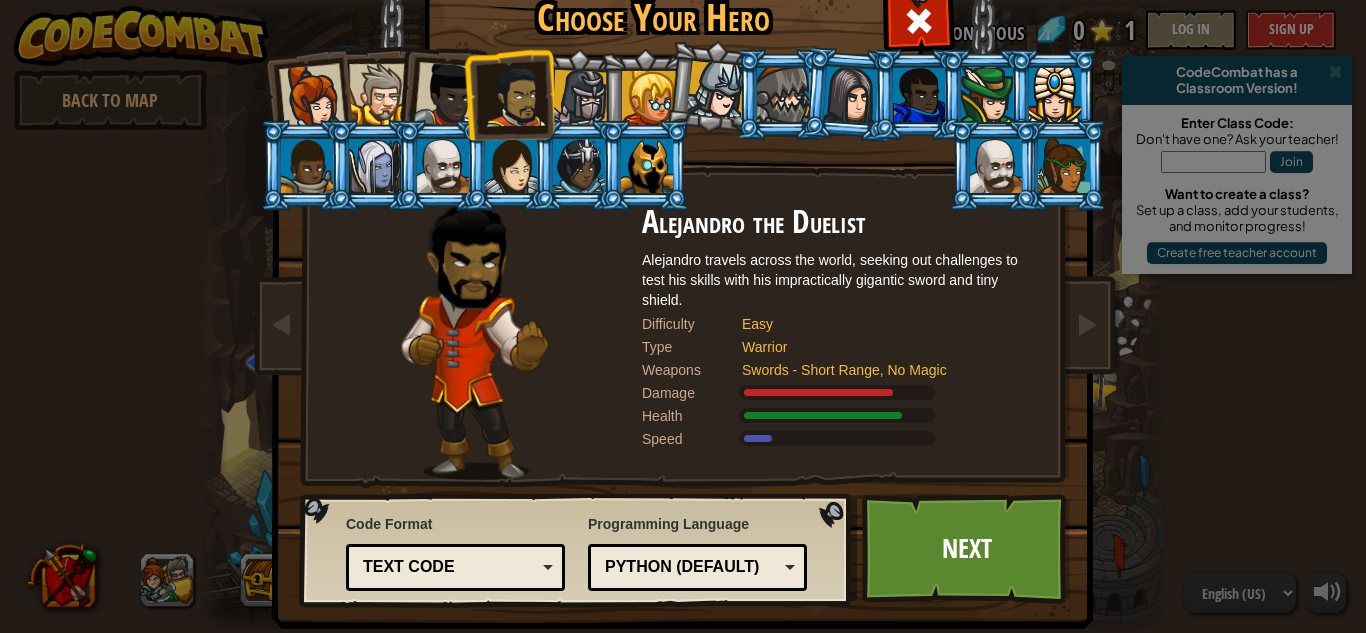 click on "Python (Default) JavaScript Lua C++ Java (Experimental) Python (Default)" at bounding box center (697, 567) 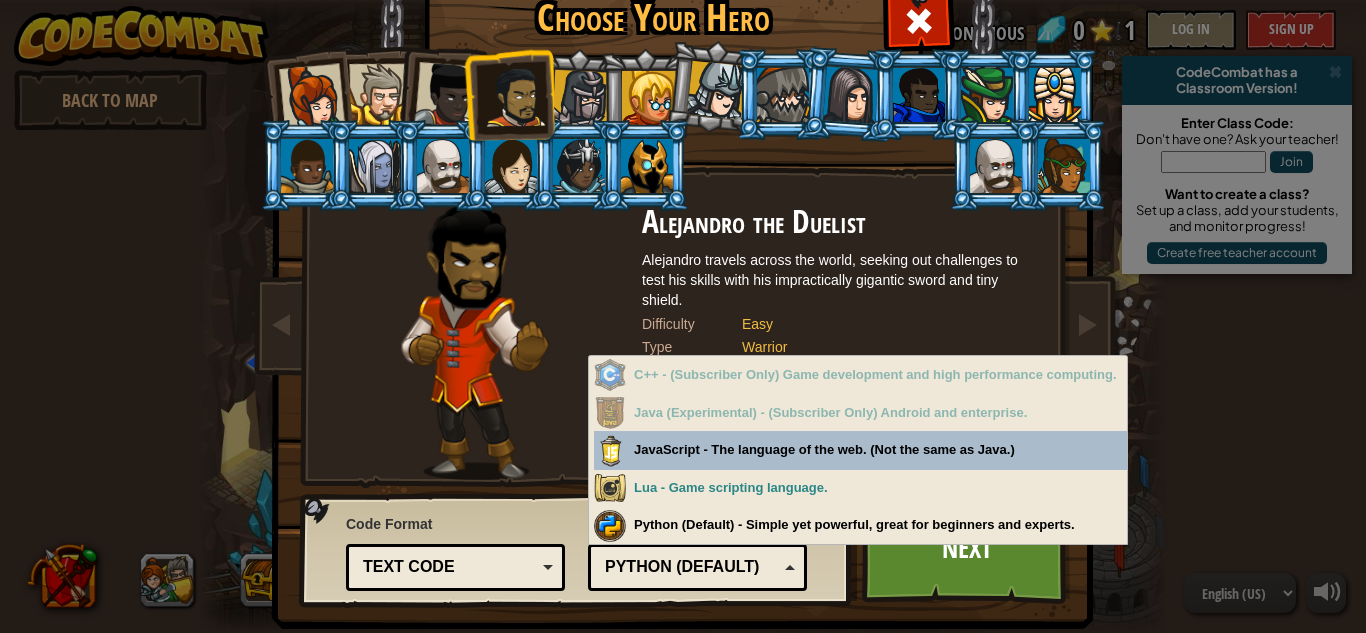 click on "Choose Your Hero 0 Captain Anya Weston Anya is a no-nonsense leader who isn't afraid to go in and get the job done, whether it's defending a village, raiding an ogre base, or picking up shiny things. Difficulty Easy Type Warrior Weapons Swords - Short Range, No Magic Damage Health Speed Sir Tharin Thunderfist A mighty warrior. Tharin loves just three things: exploring, building stuff, and combat. He's tough but slow. Difficulty Easy Type Warrior Weapons Swords - Short Range, No Magic Damage Health Speed Lady Ida Justheart Lady Ida Justheart is a champion of the people, questing for justice across all the lands. No one knows what she does in her spare time. Difficulty Easy Type Warrior Weapons Swords - Short Range, No Magic Damage Health Speed Alejandro the Duelist Alejandro travels across the world, seeking out challenges to test his skills with his impractically gigantic sword and tiny shield. Difficulty Easy Type Warrior Weapons Swords - Short Range, No Magic Damage Health Speed Amara Arrowhead Difficulty" at bounding box center [683, 316] 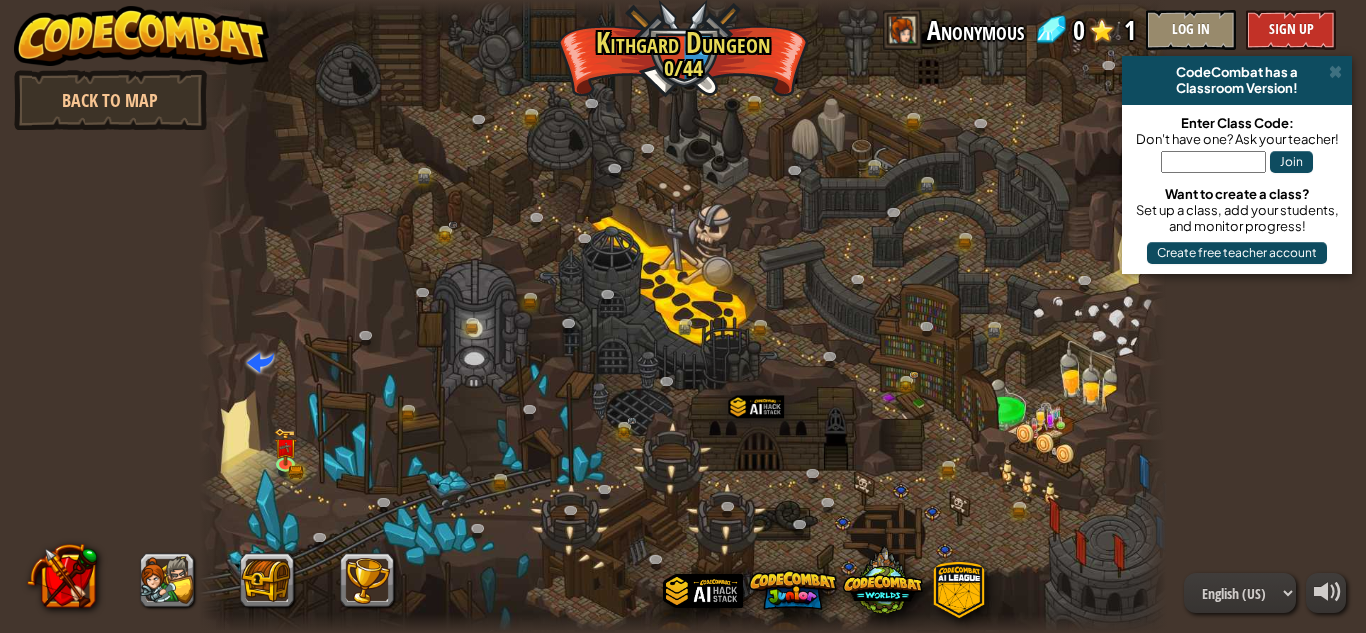 click at bounding box center (683, 316) 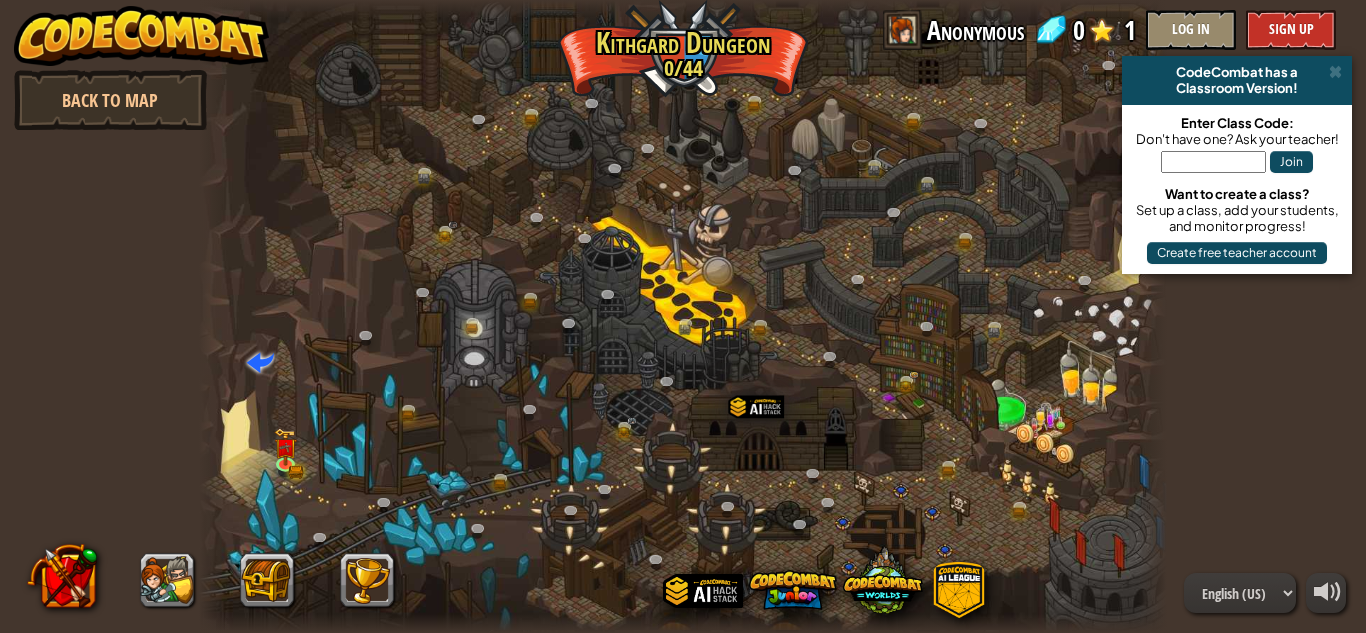 click at bounding box center [683, 316] 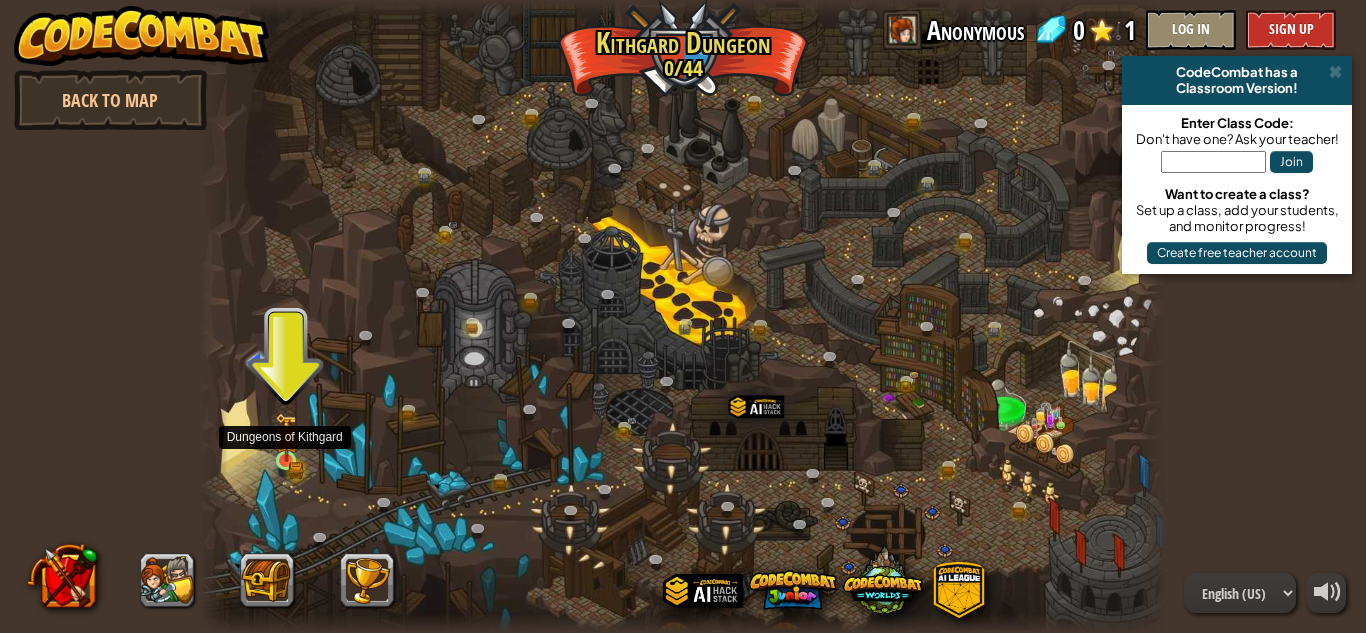 click at bounding box center [286, 438] 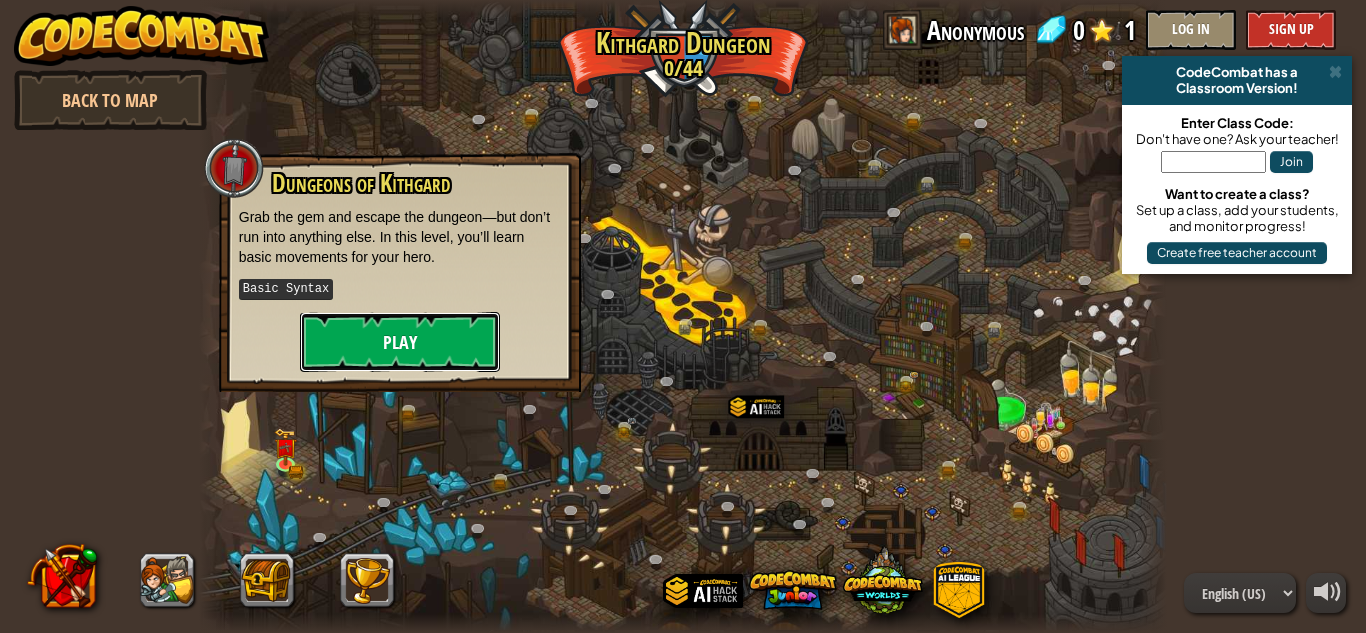 click on "Play" at bounding box center (400, 342) 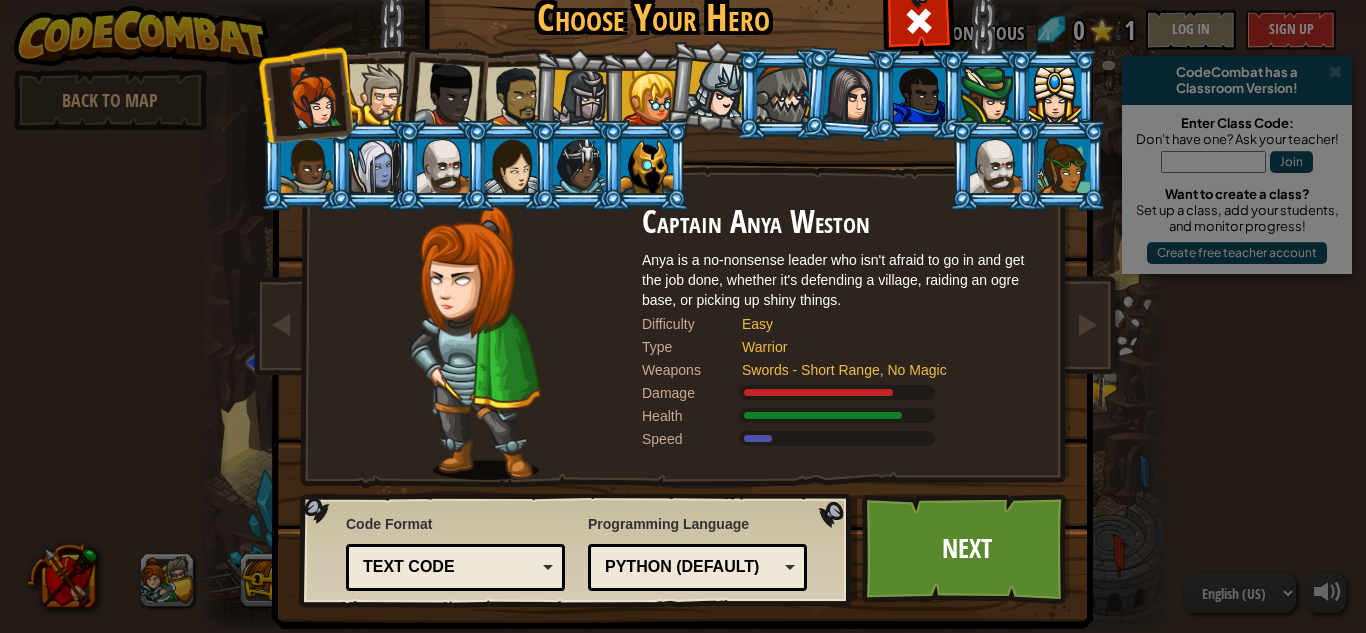 click at bounding box center (379, 94) 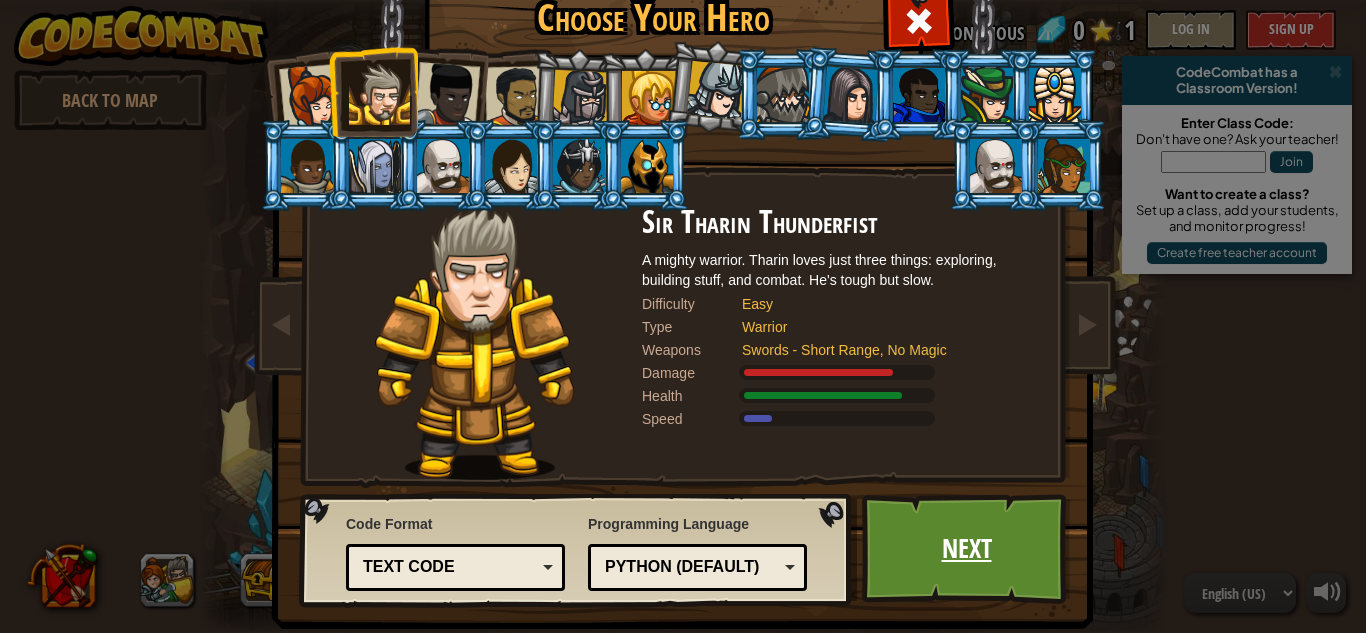 click on "Next" at bounding box center (966, 549) 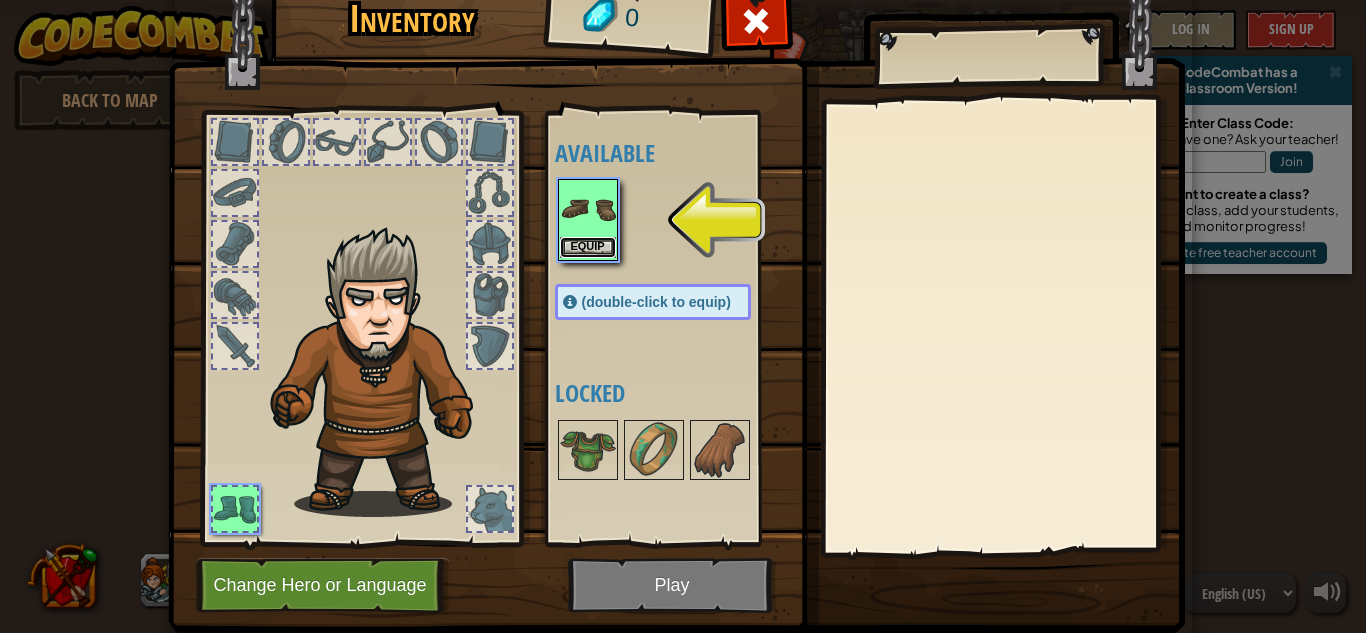 click on "Equip" at bounding box center [588, 247] 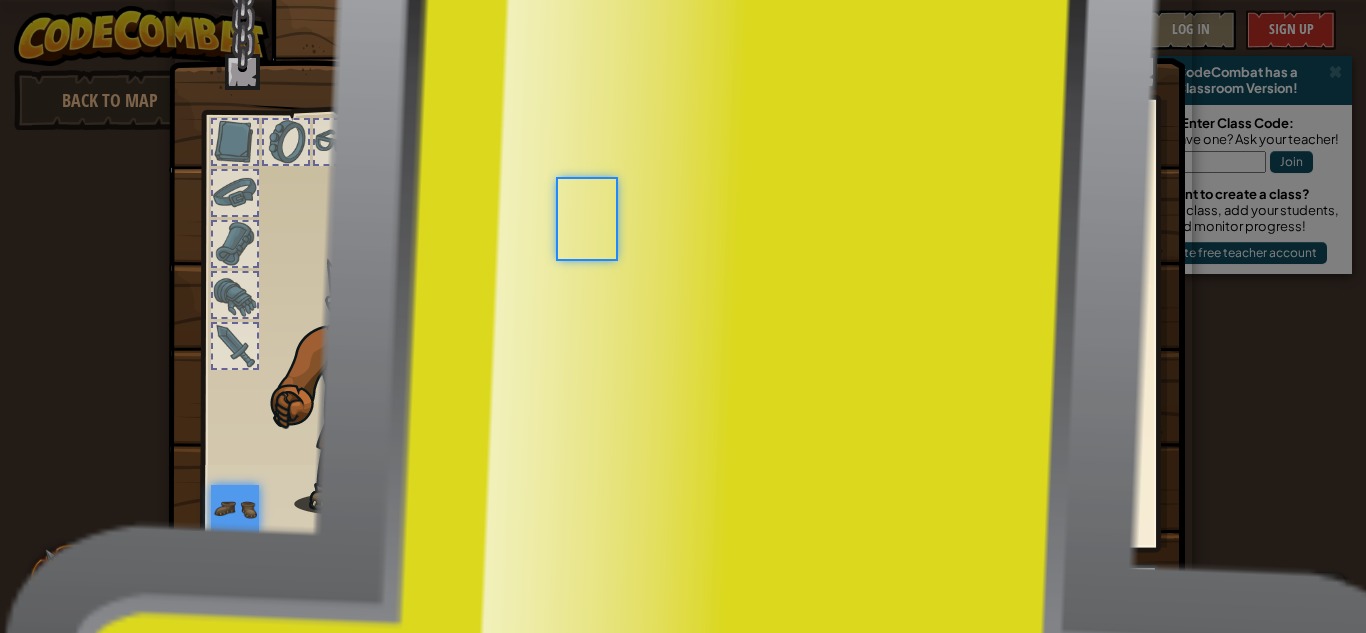 click at bounding box center (673, 209) 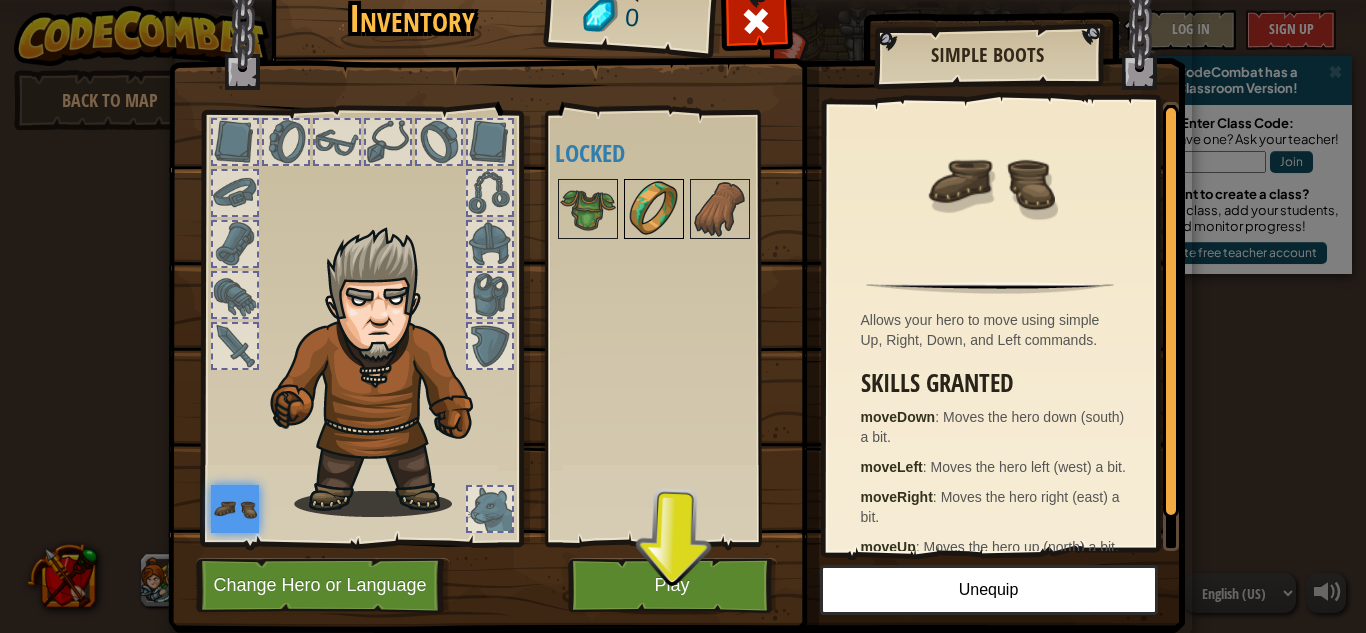 click at bounding box center [654, 209] 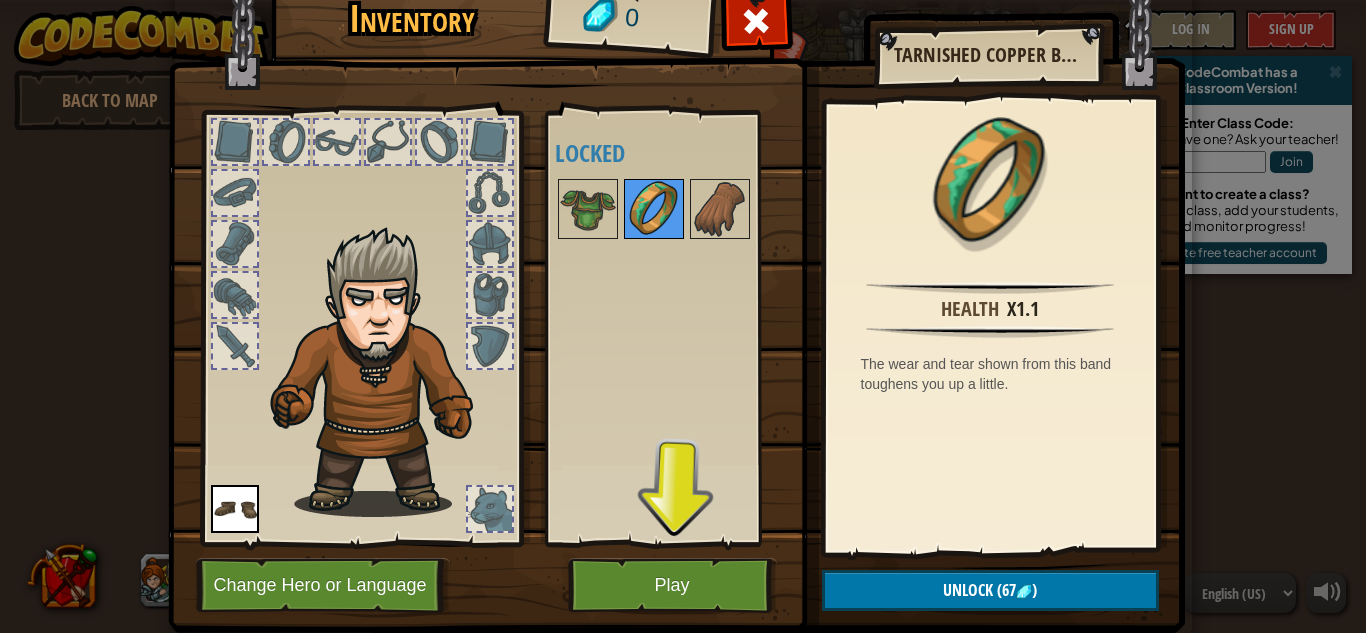 click at bounding box center [654, 209] 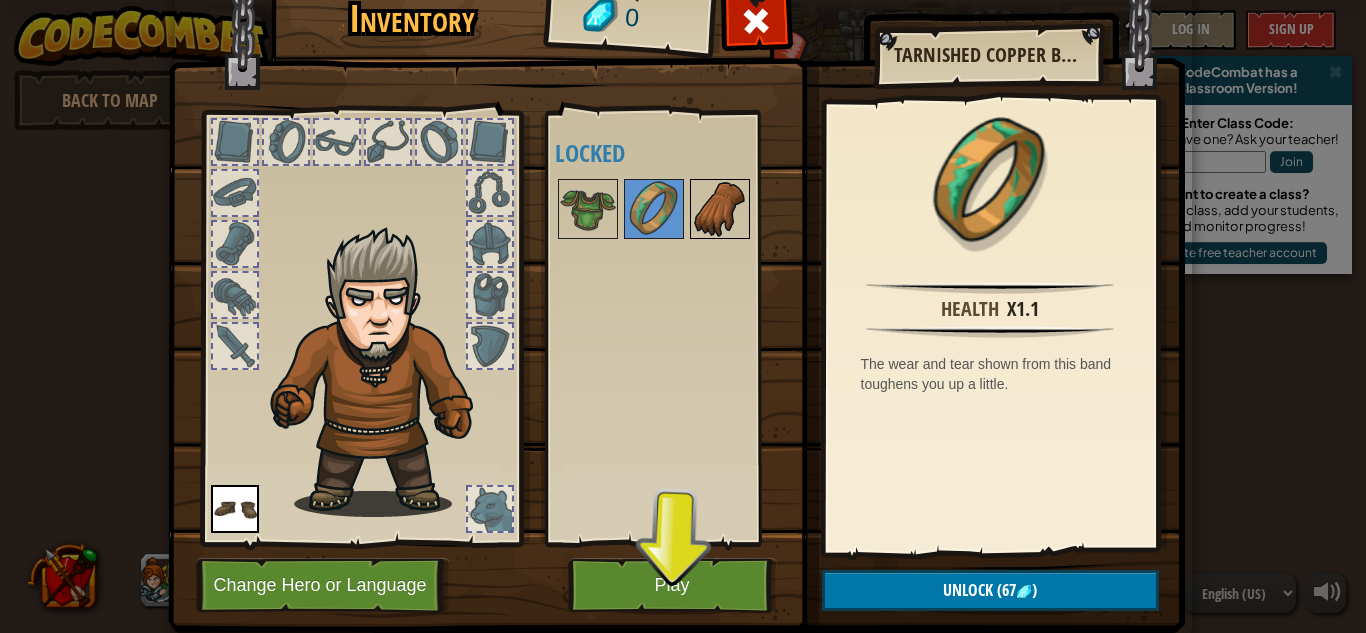 click at bounding box center (720, 209) 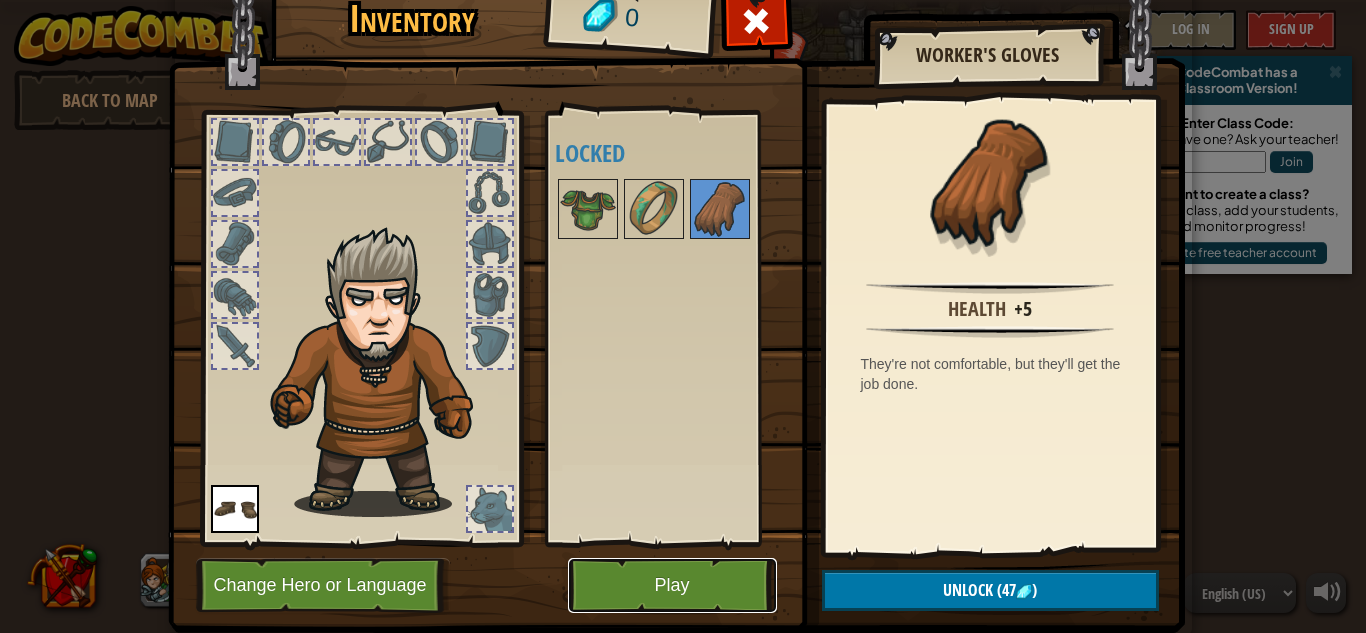 click on "Play" at bounding box center [672, 585] 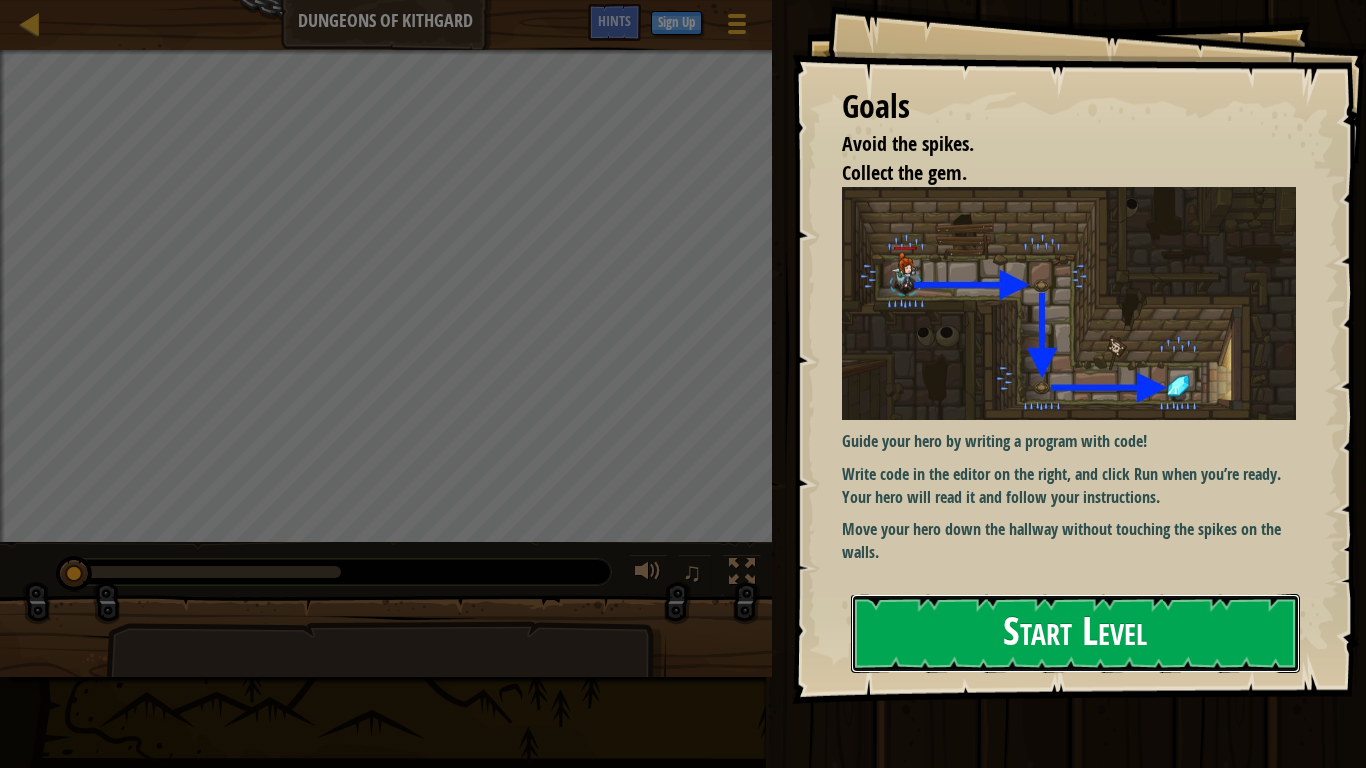 click on "Start Level" at bounding box center [1075, 633] 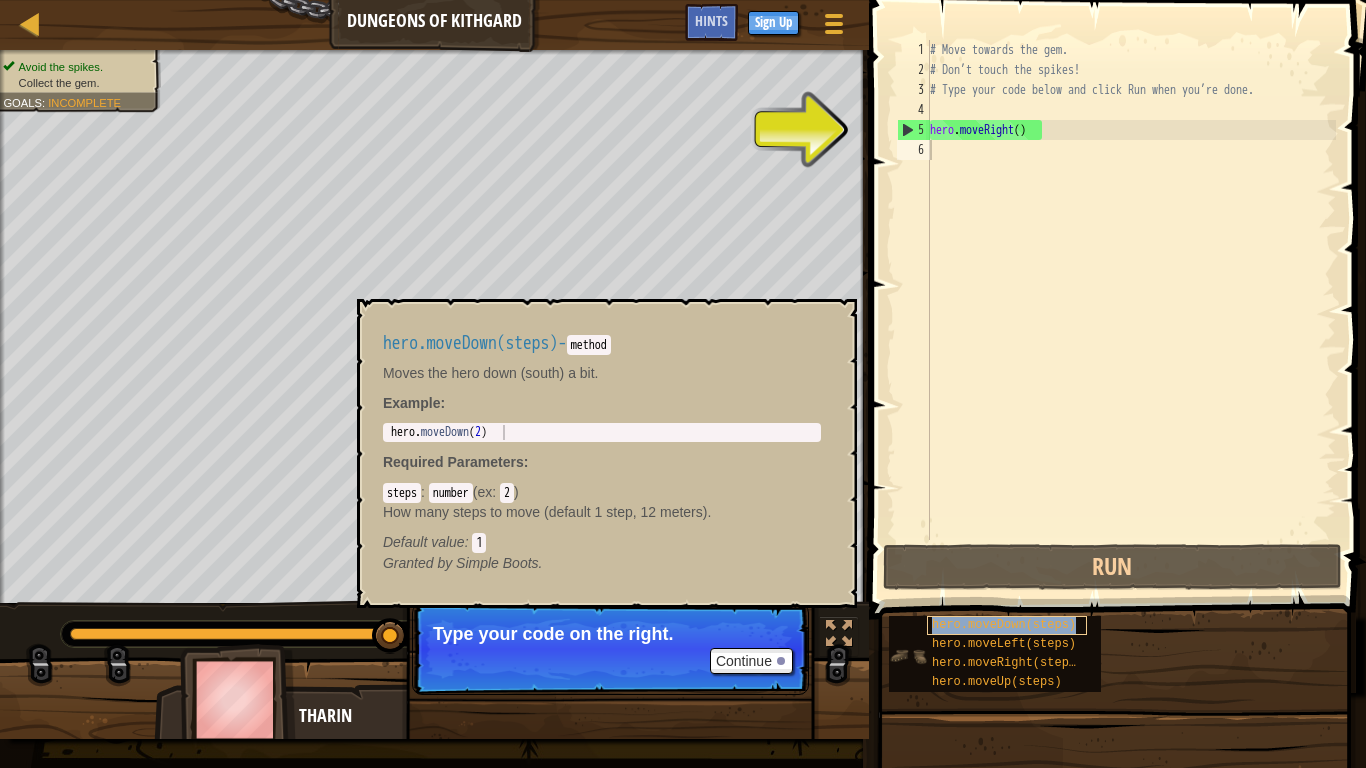 click on "hero.moveDown(steps)" at bounding box center [1004, 625] 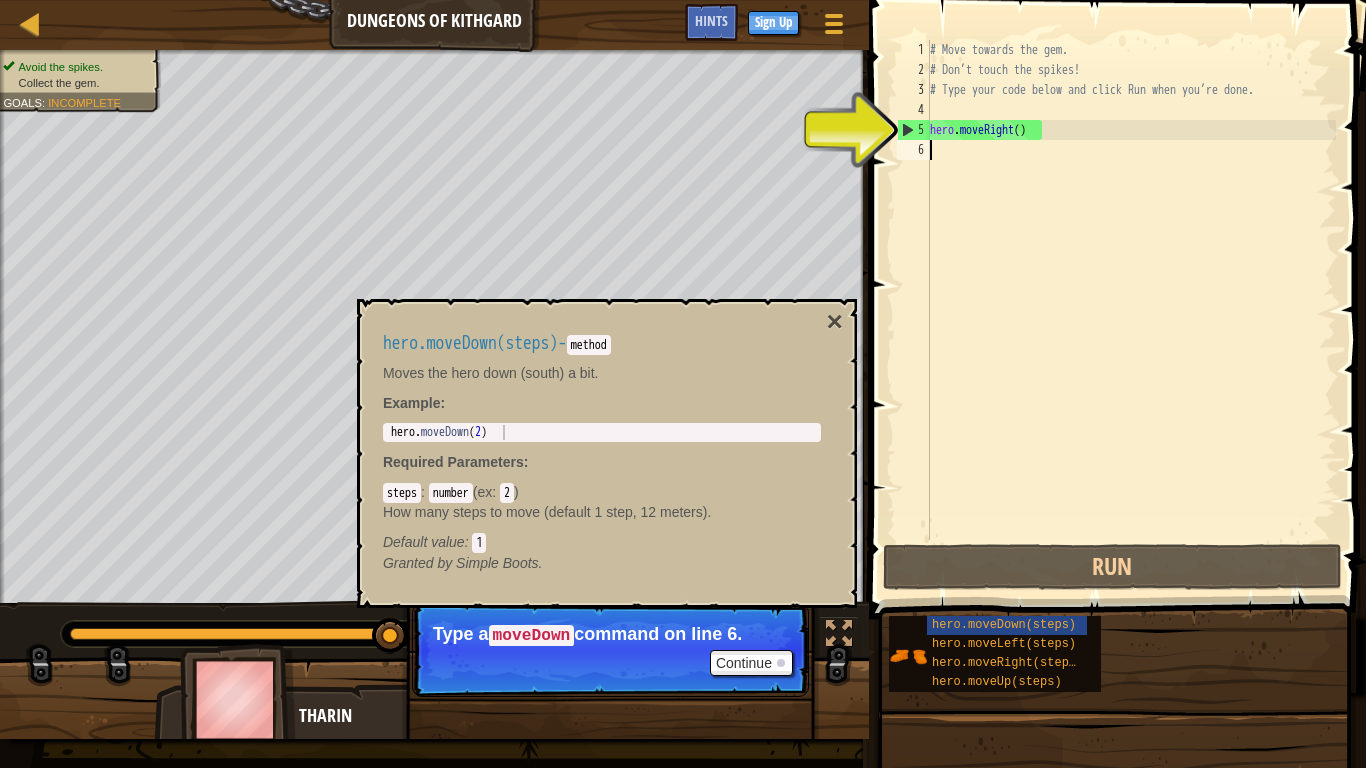 click on "# Move towards the gem. # Don’t touch the spikes! # Type your code below and click Run when you’re done. hero . moveRight ( )" at bounding box center [1131, 310] 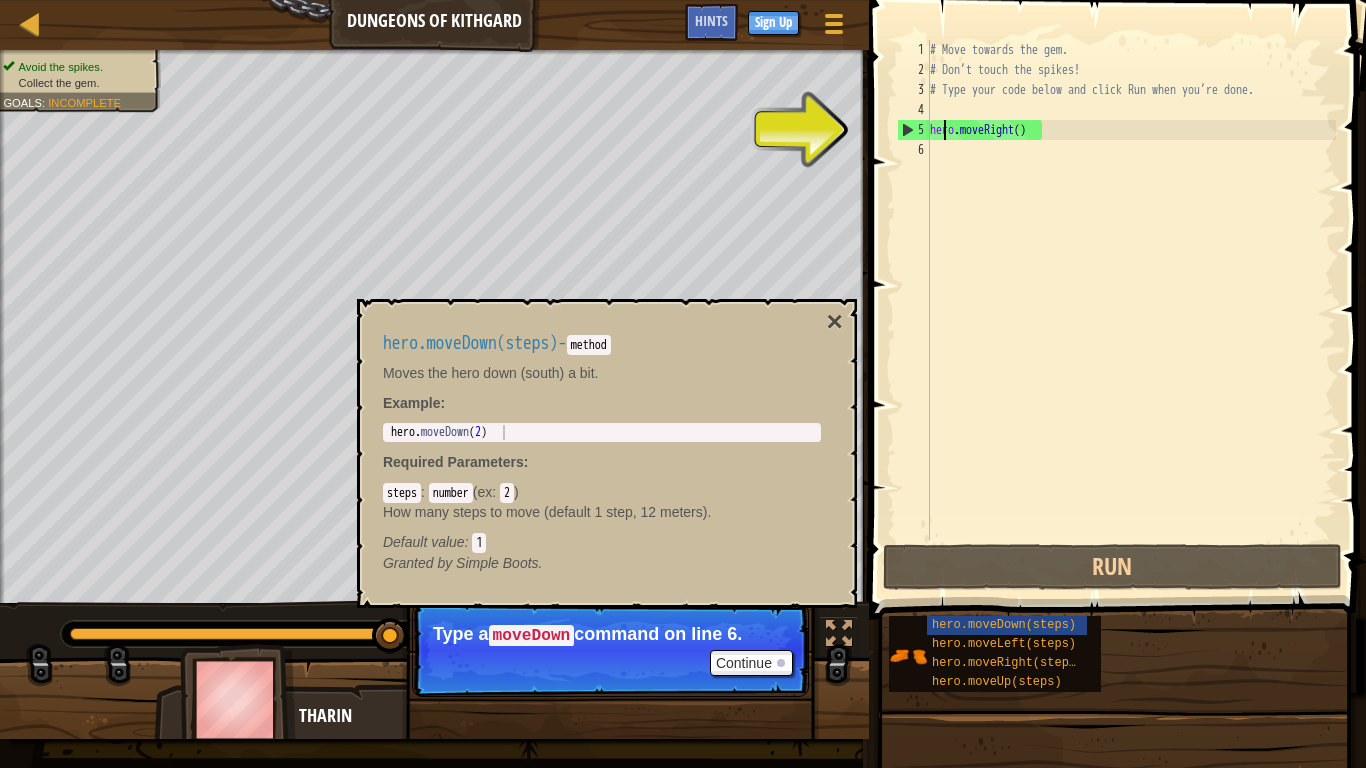 click on "# Move towards the gem. # Don’t touch the spikes! # Type your code below and click Run when you’re done. hero . moveRight ( )" at bounding box center (1131, 310) 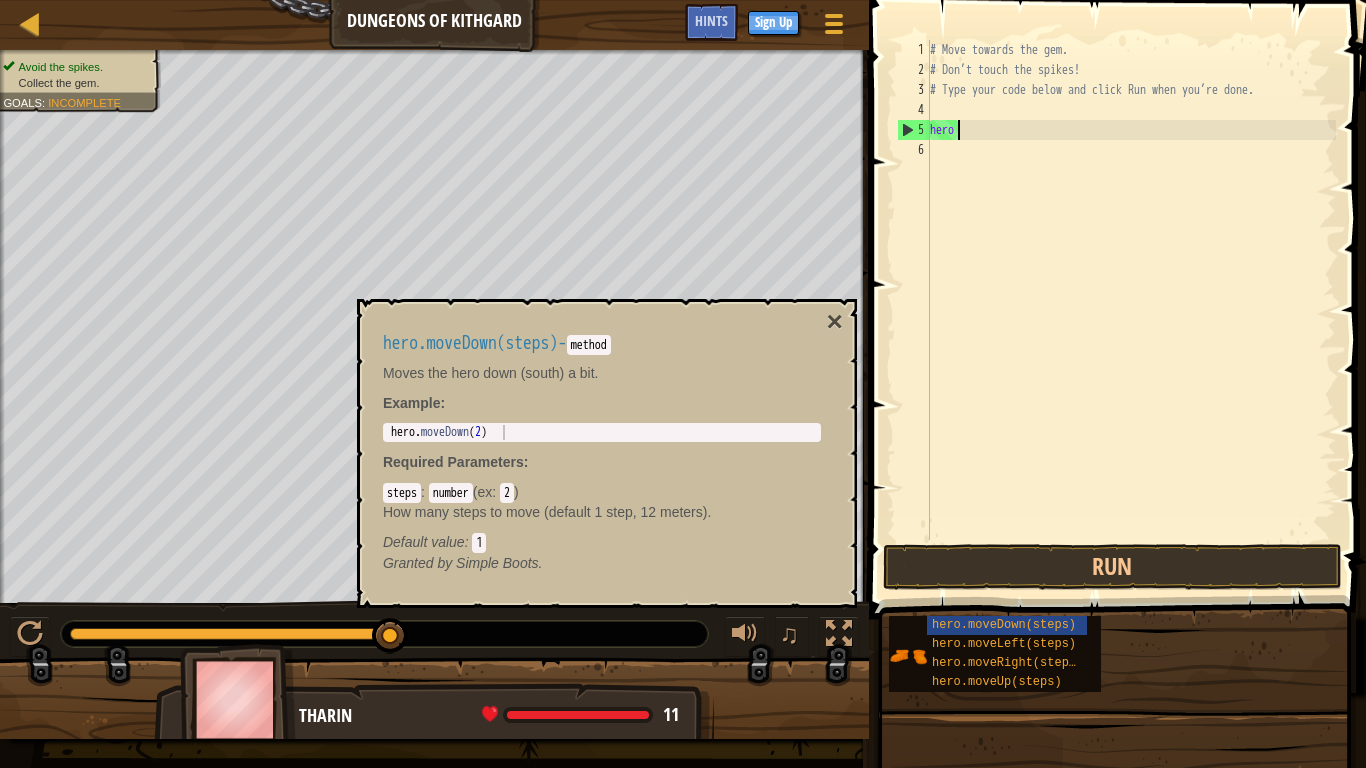 type on "h" 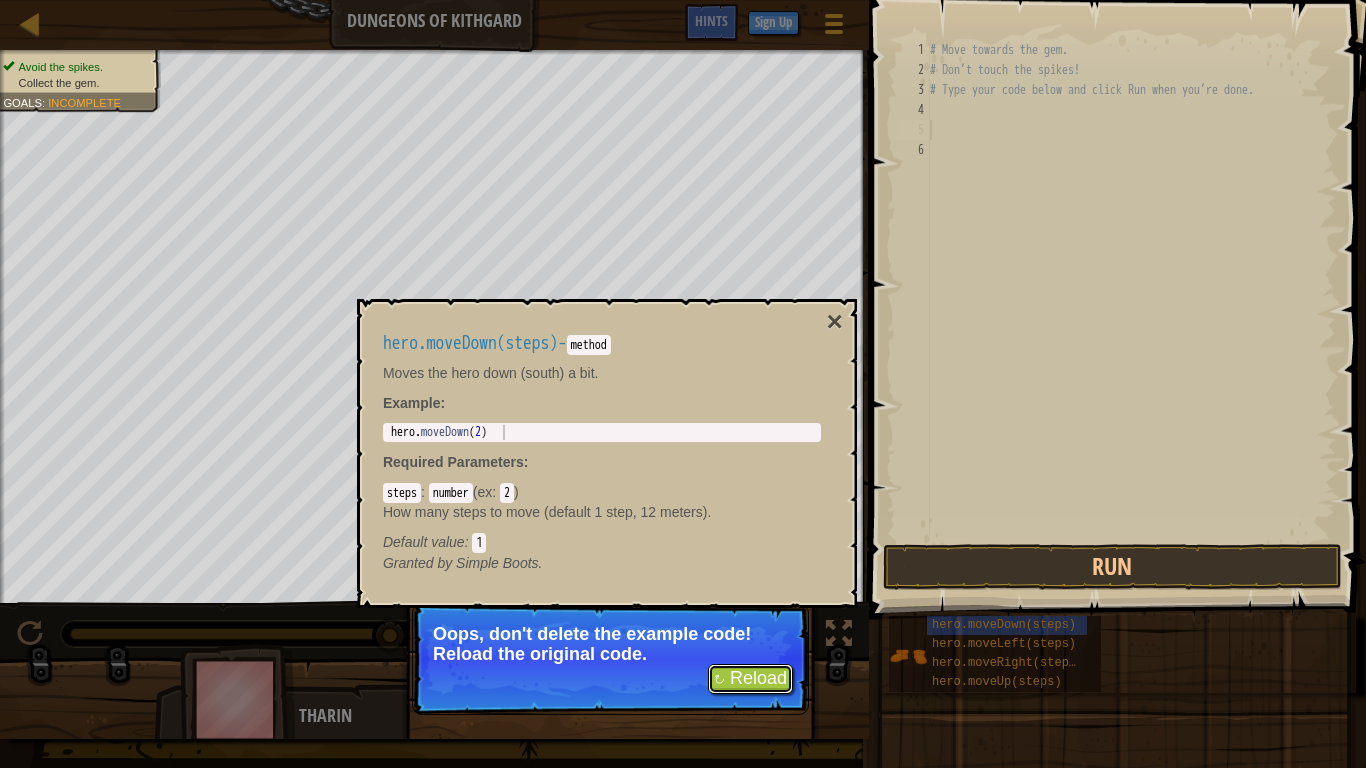 click on "↻ Reload" at bounding box center (750, 679) 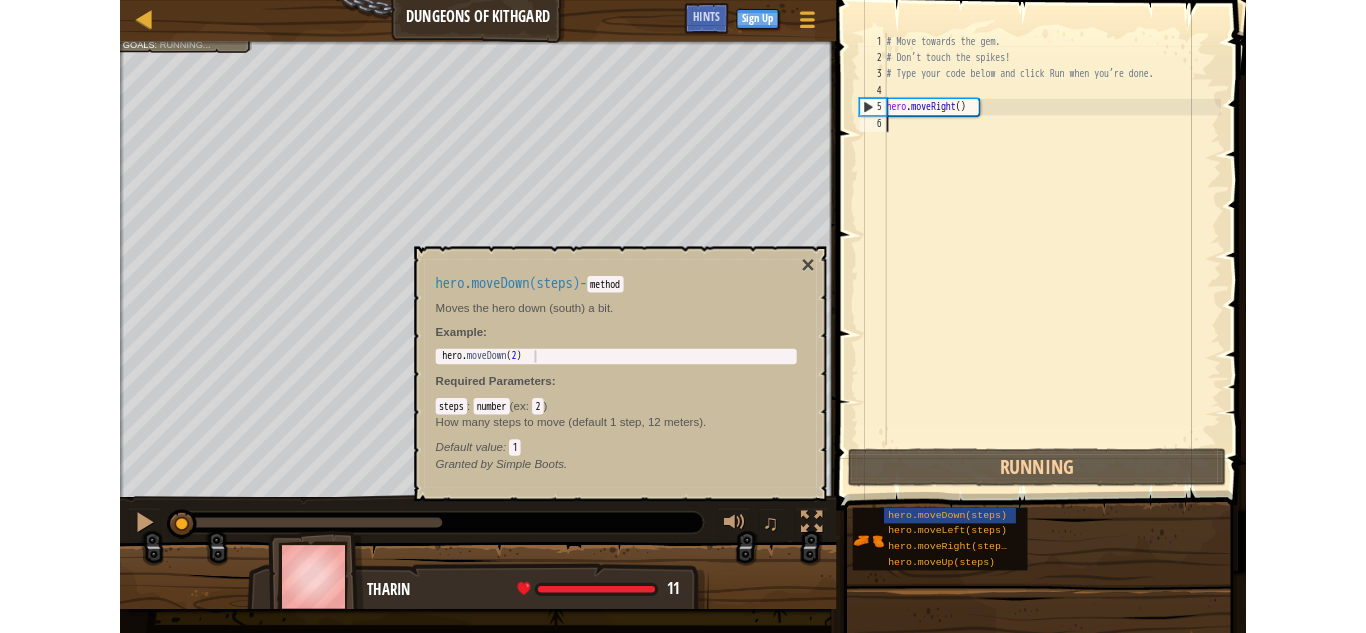 scroll, scrollTop: 9, scrollLeft: 0, axis: vertical 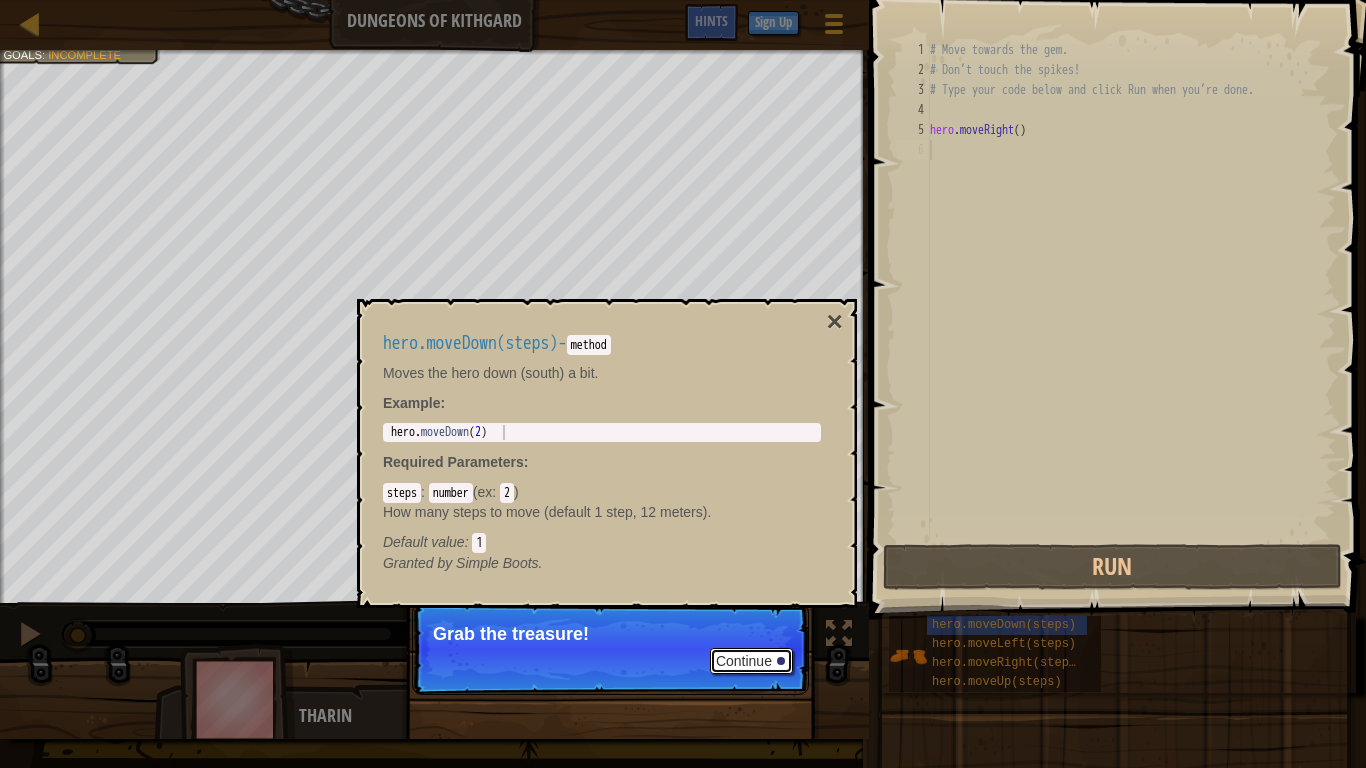 click on "Continue" at bounding box center [751, 661] 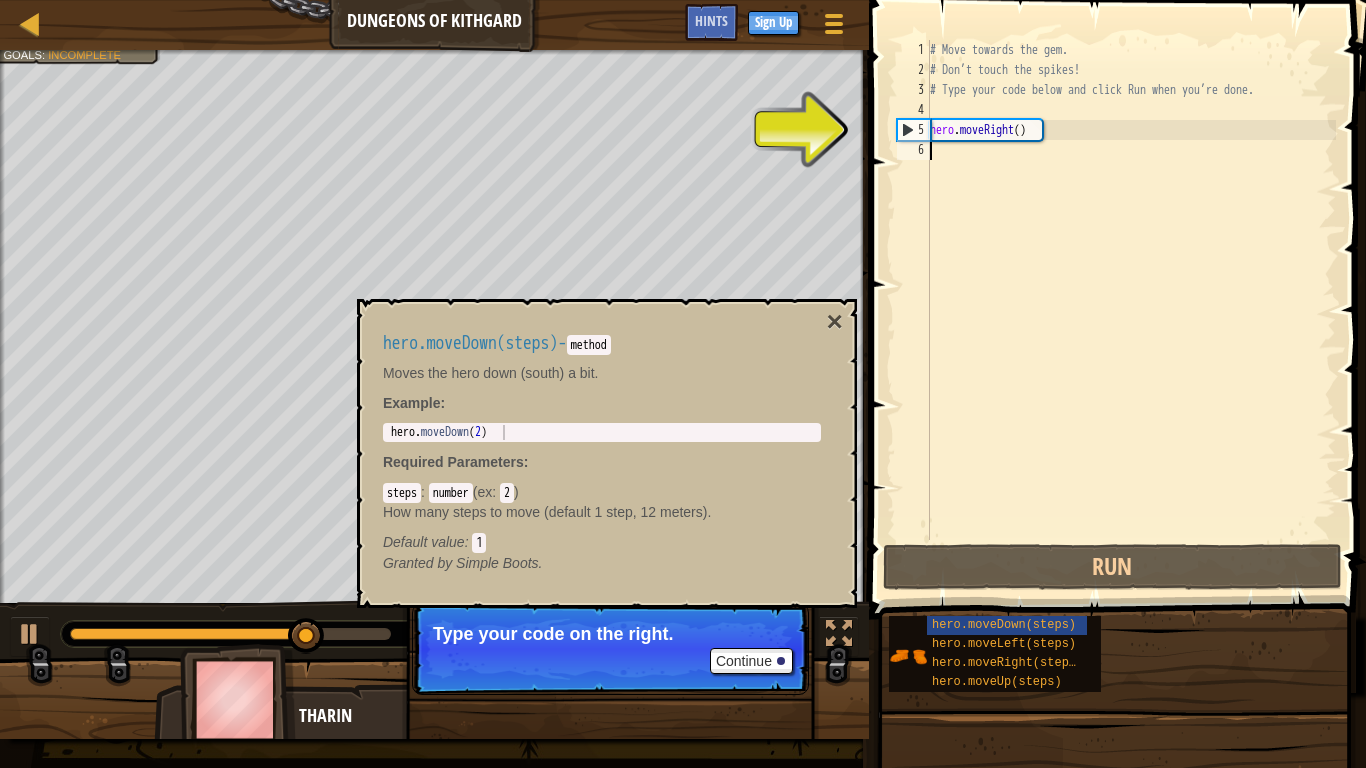 click on "# Move towards the gem. # Don’t touch the spikes! # Type your code below and click Run when you’re done. hero . moveRight ( )" at bounding box center [1131, 310] 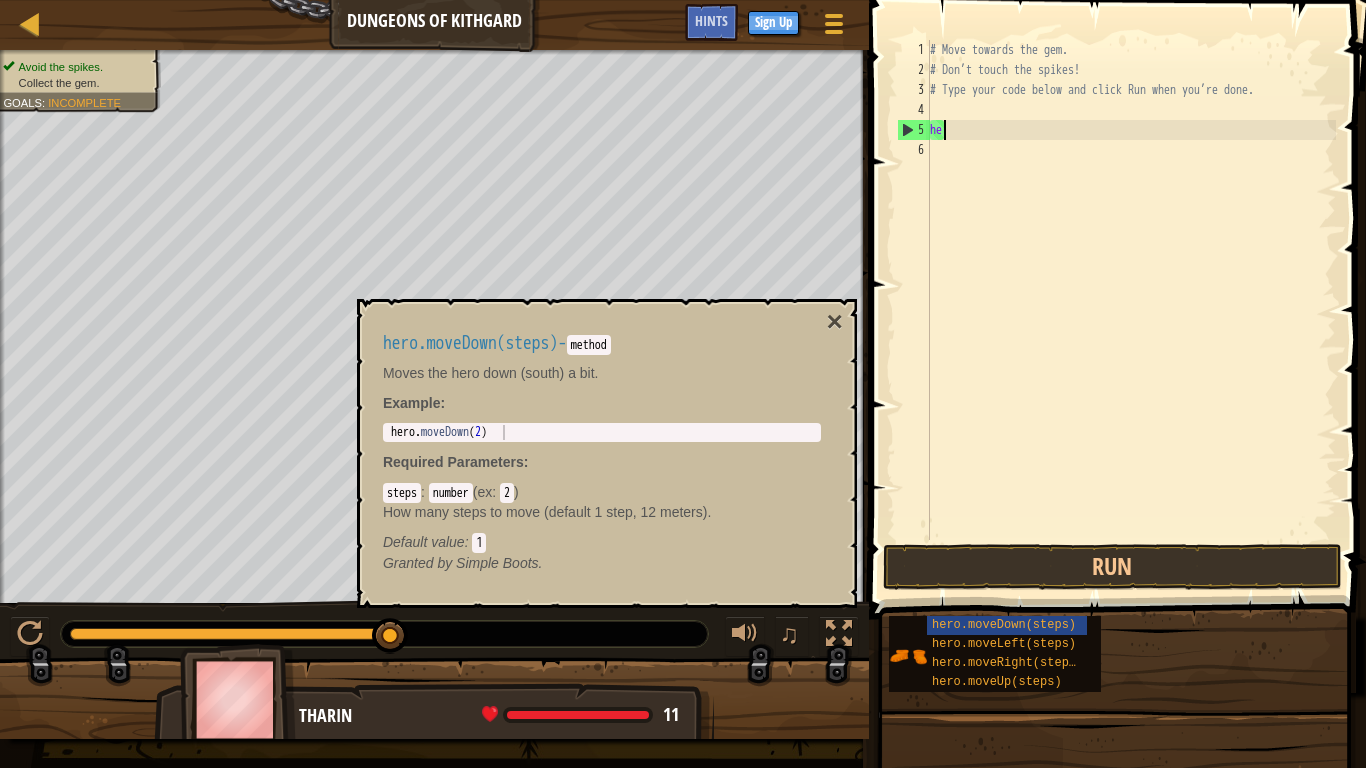 type on "h" 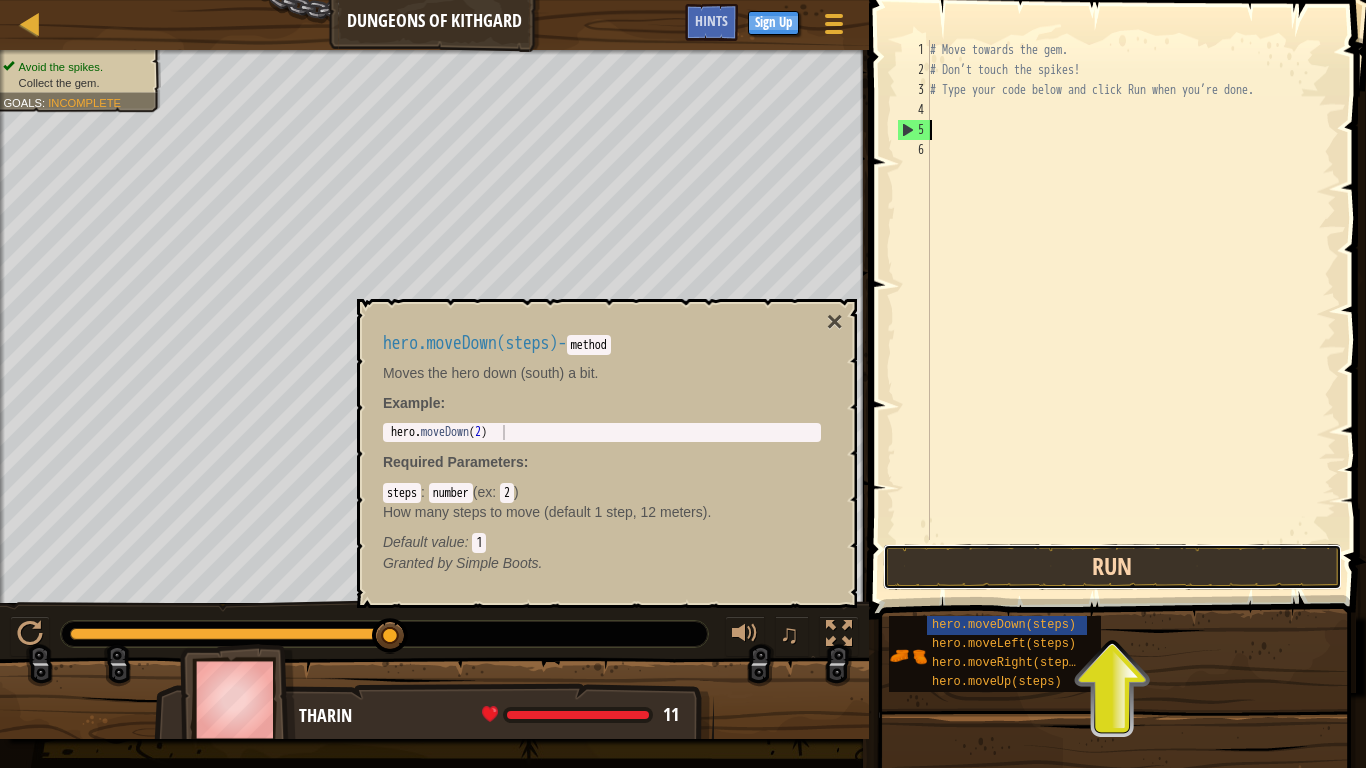 click on "Run" at bounding box center (1112, 567) 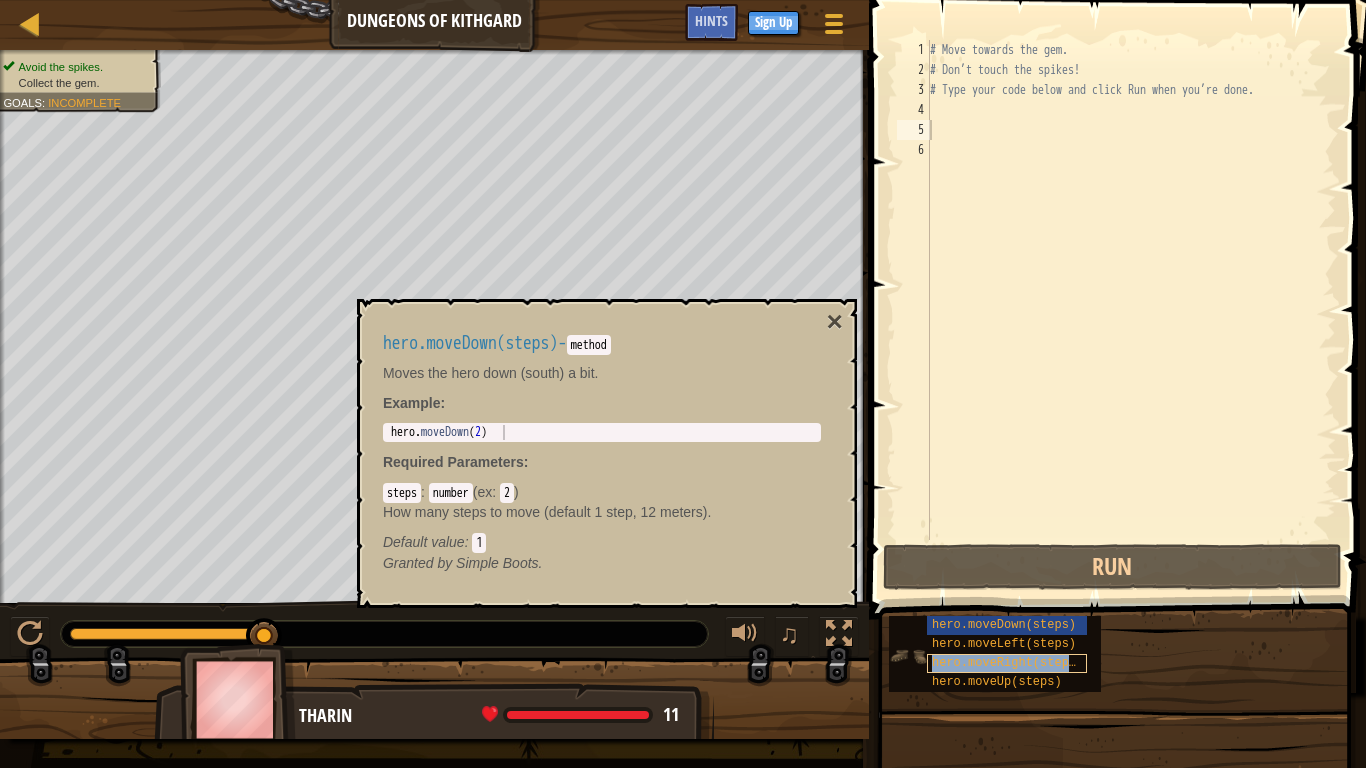 click on "hero.moveRight(steps)" at bounding box center [1007, 663] 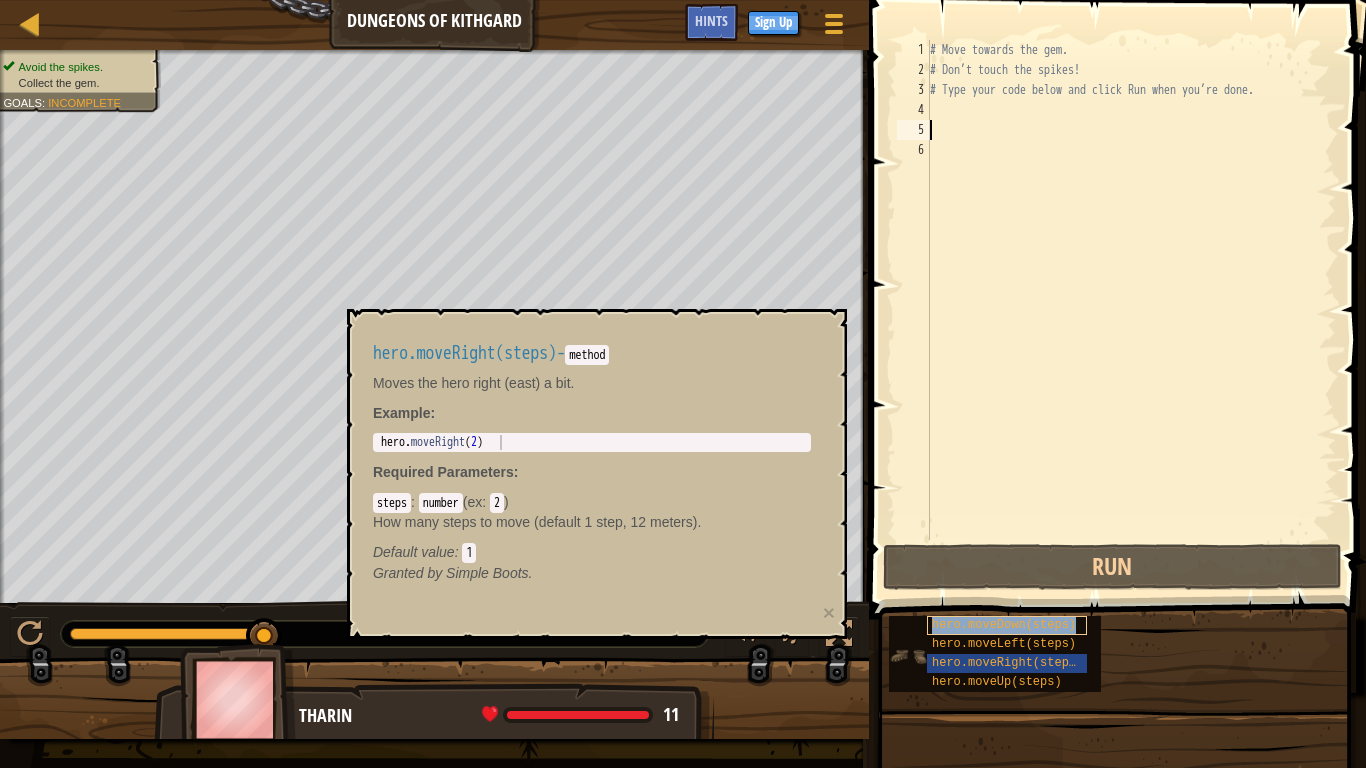 click on "hero.moveDown(steps)" at bounding box center (1004, 625) 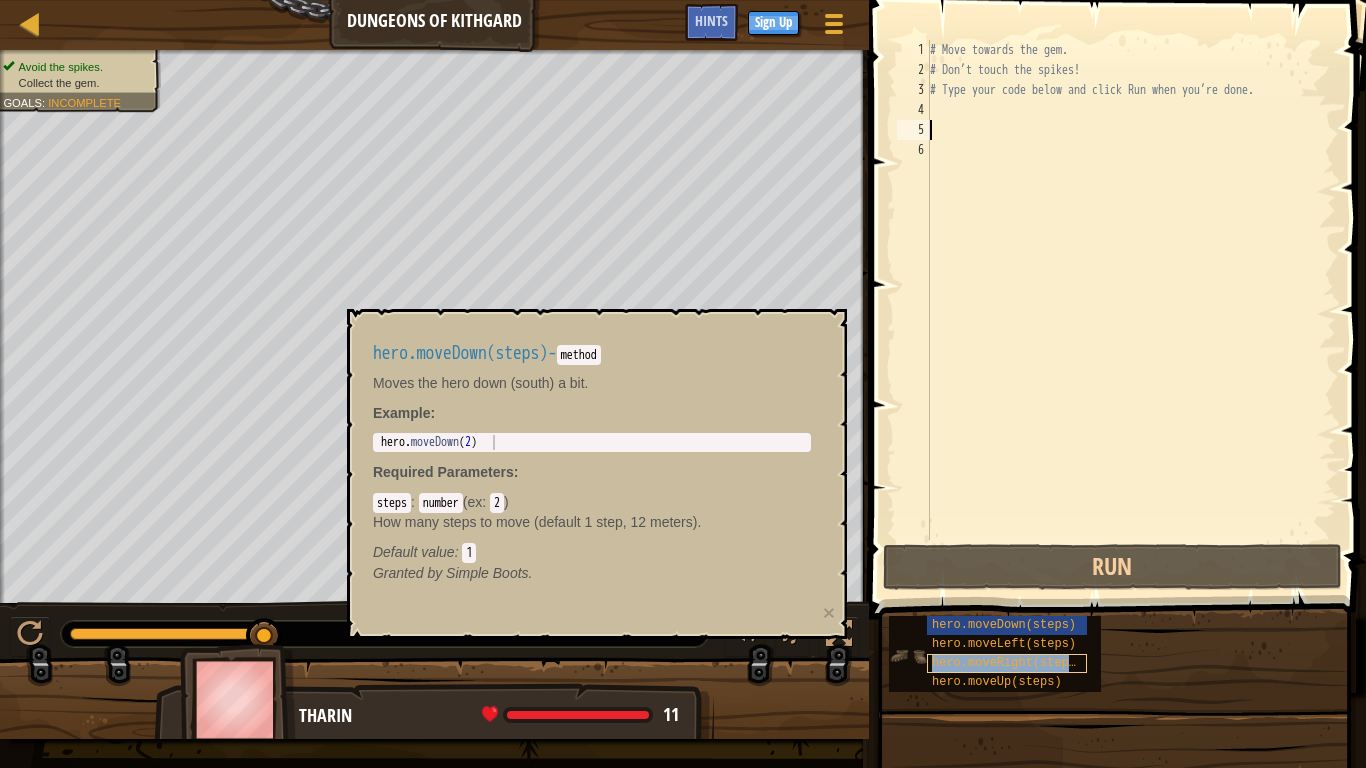 click on "hero.moveRight(steps)" at bounding box center (1007, 663) 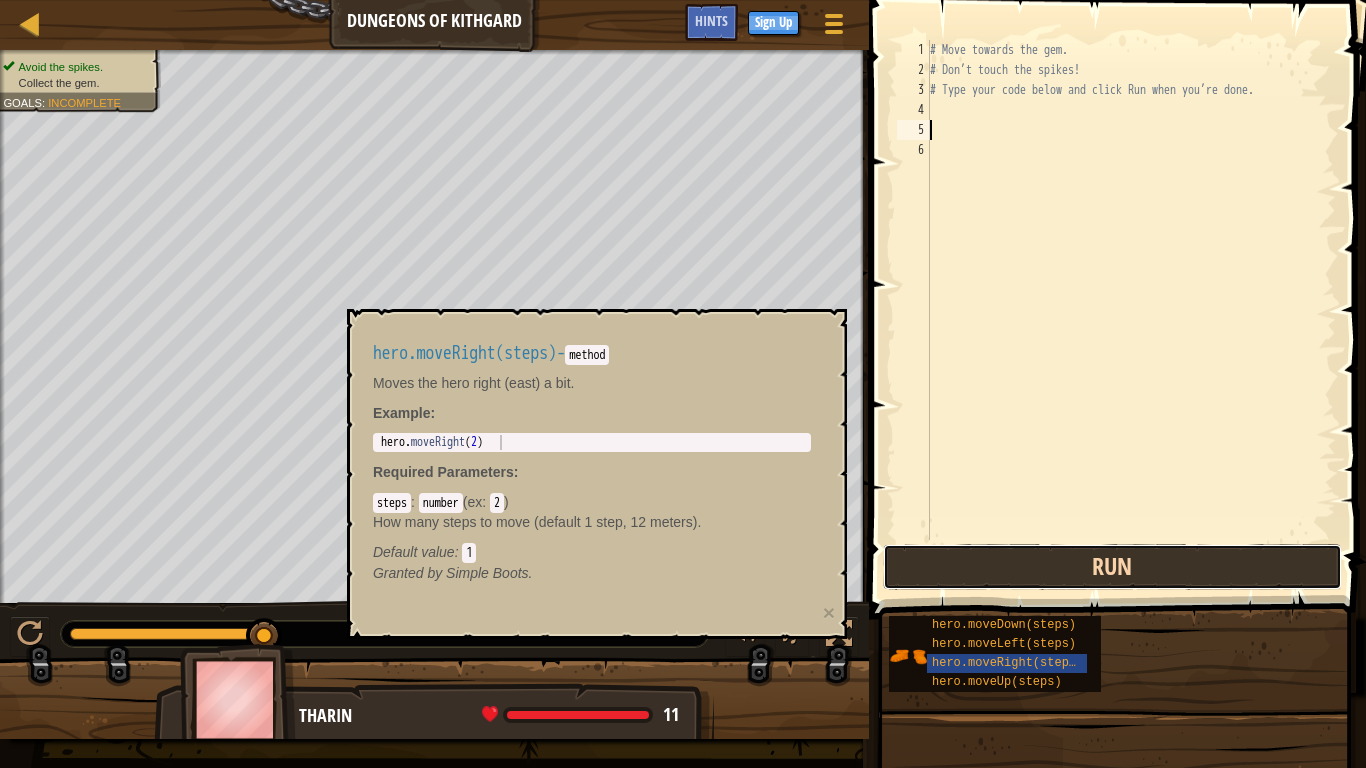 click on "Run" at bounding box center (1112, 567) 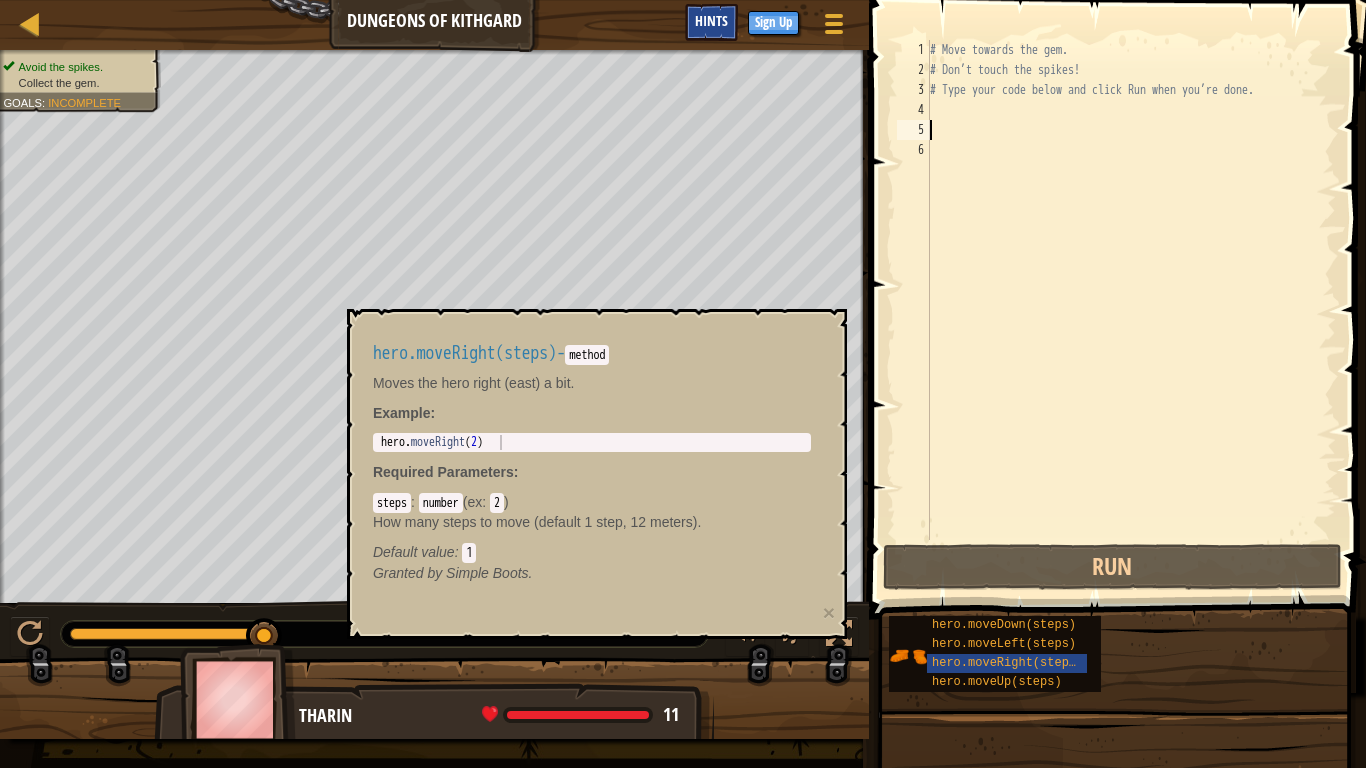 click on "Hints" at bounding box center (711, 22) 